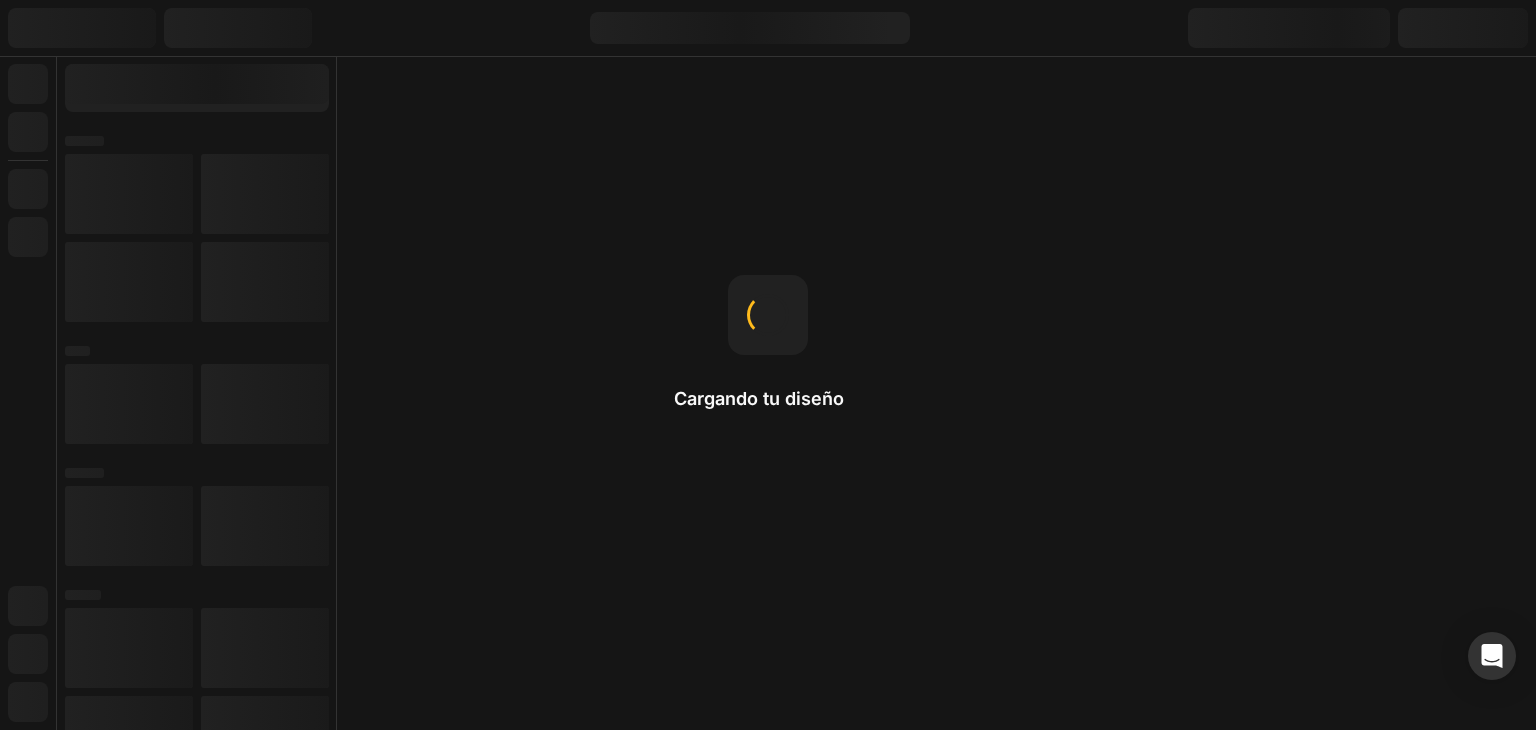 scroll, scrollTop: 0, scrollLeft: 0, axis: both 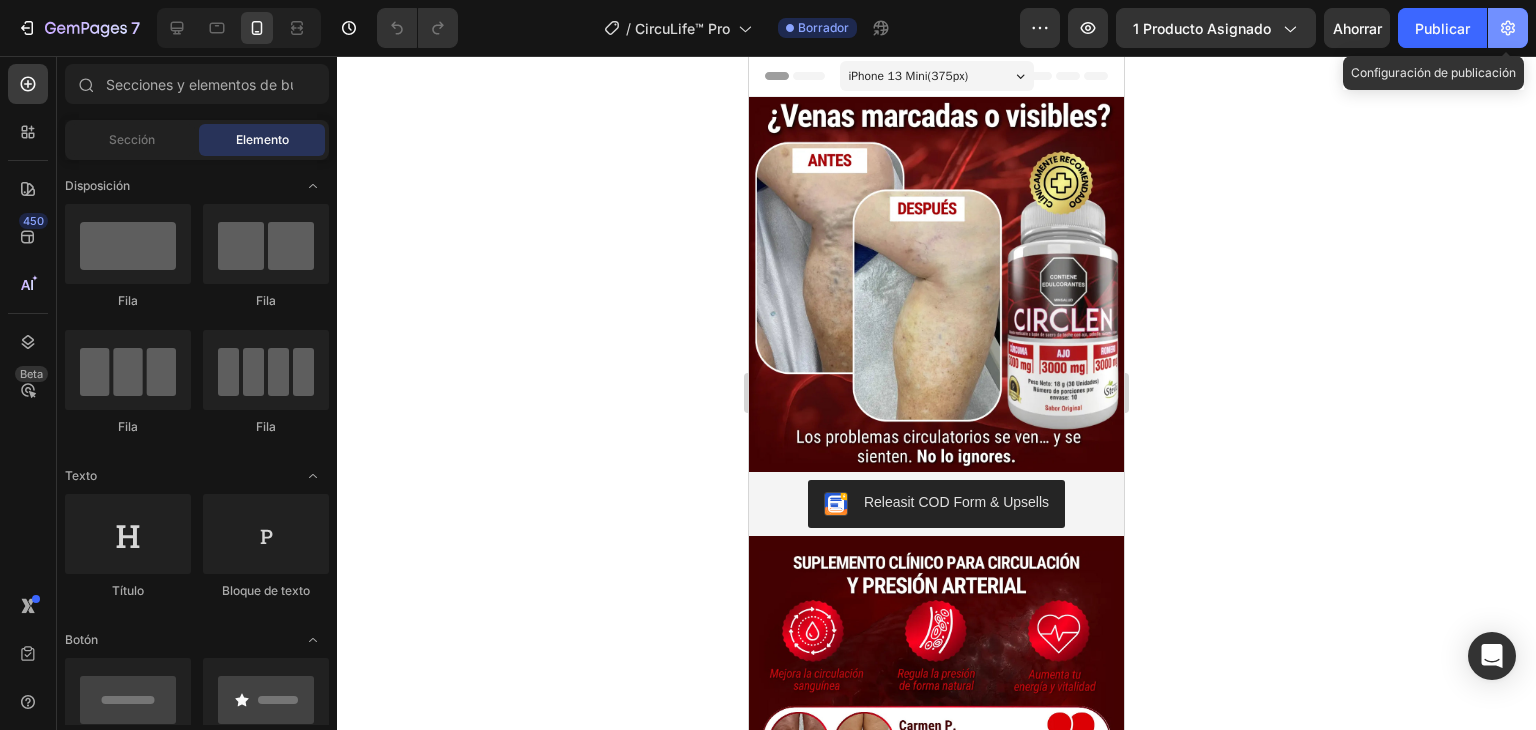 click 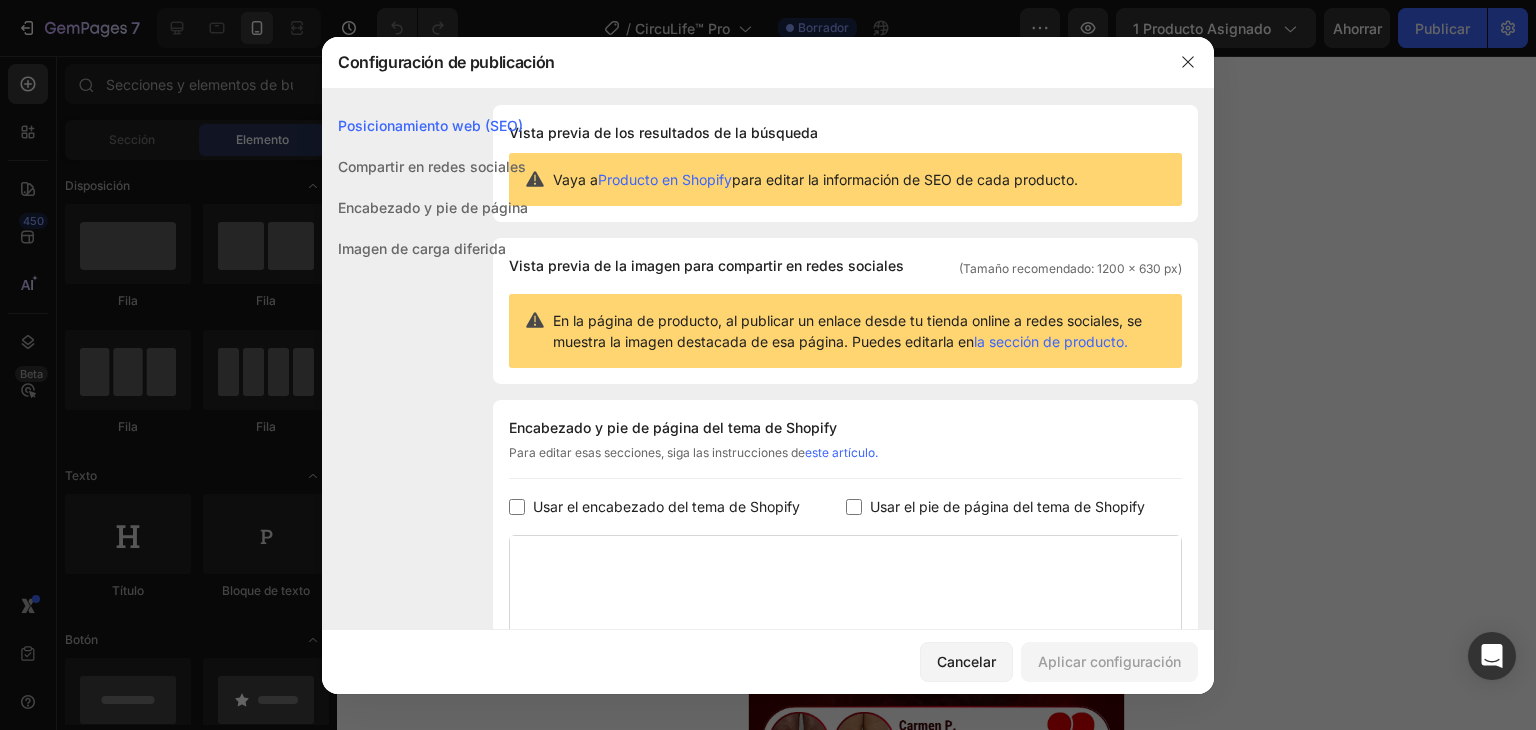 drag, startPoint x: 928, startPoint y: 501, endPoint x: 853, endPoint y: 500, distance: 75.00667 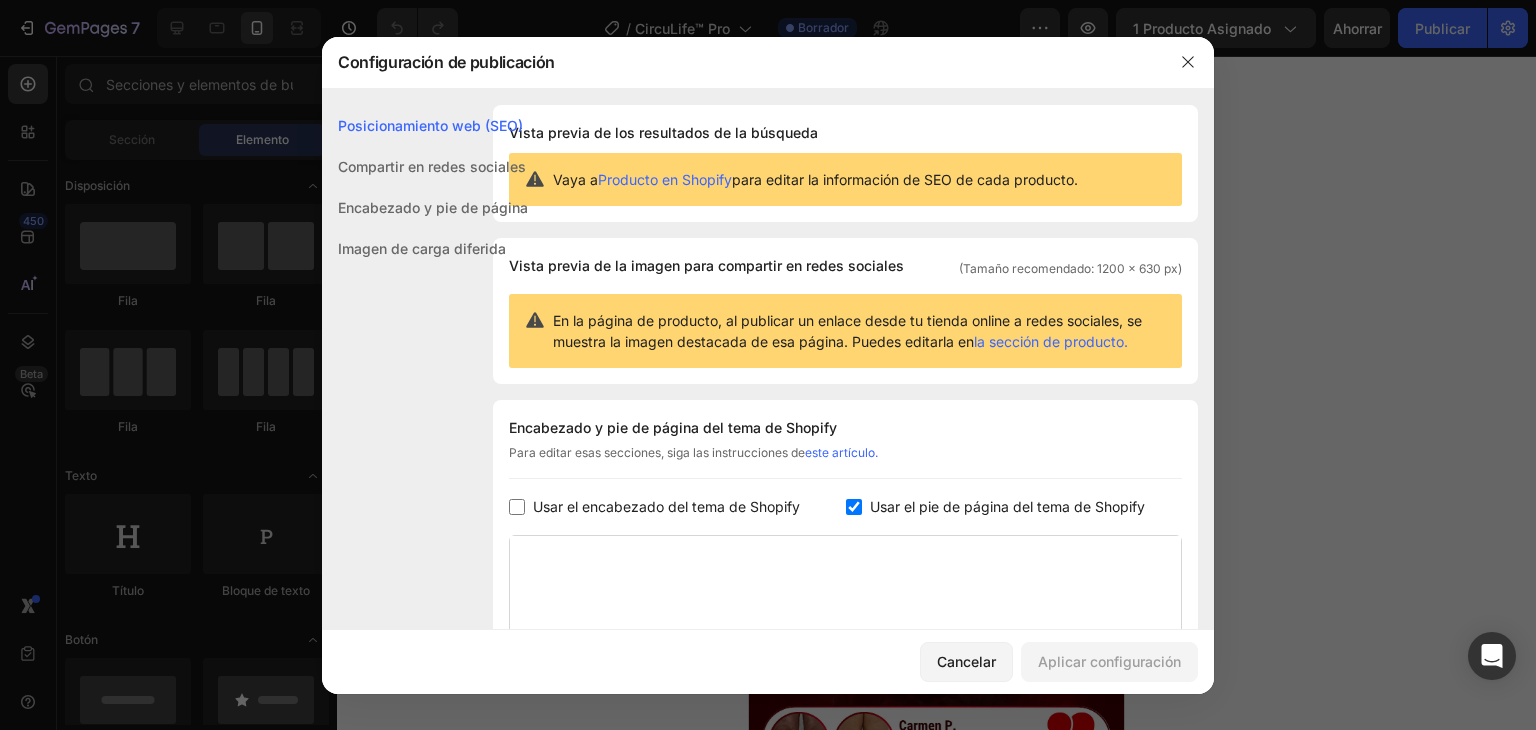 checkbox on "true" 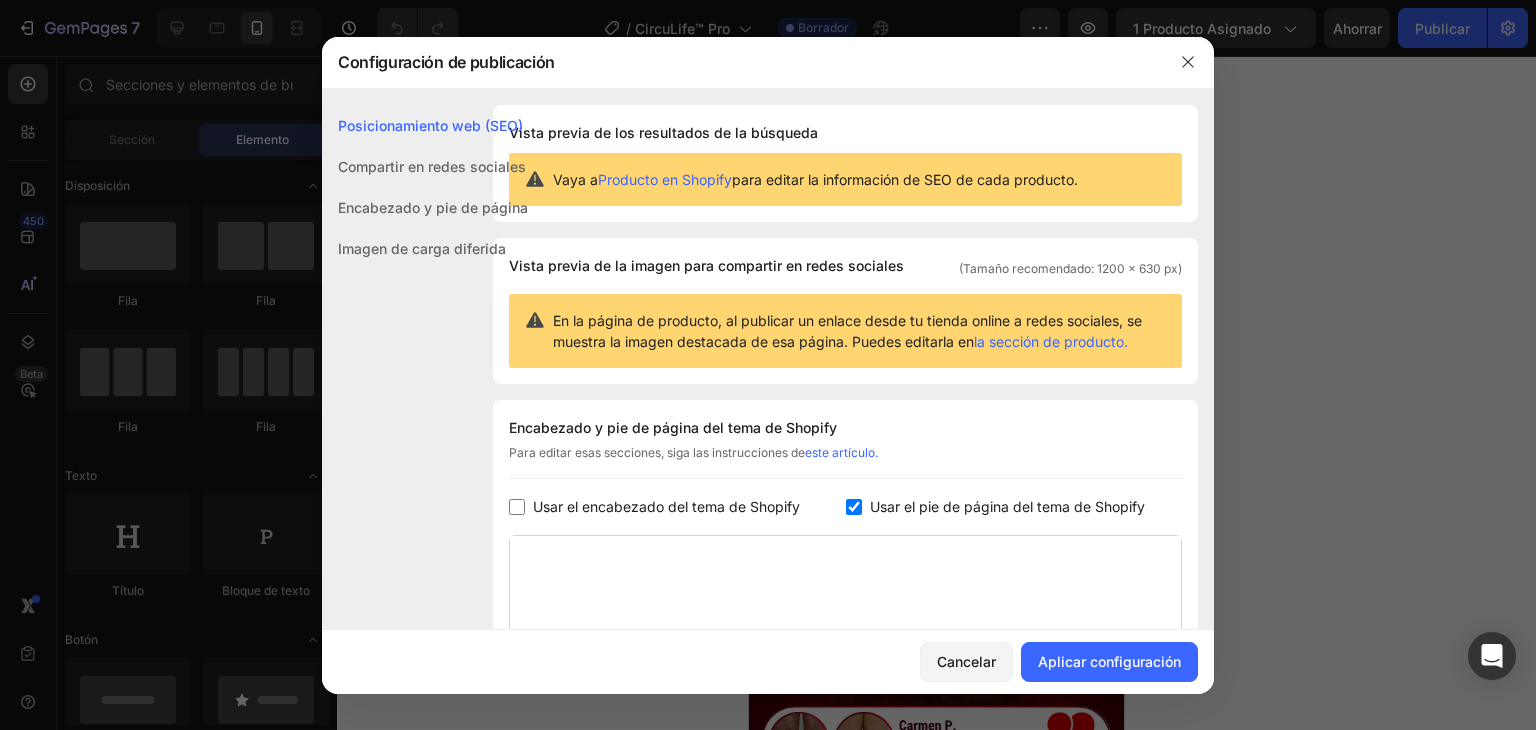 click on "Usar el encabezado del tema de Shopify" at bounding box center [666, 506] 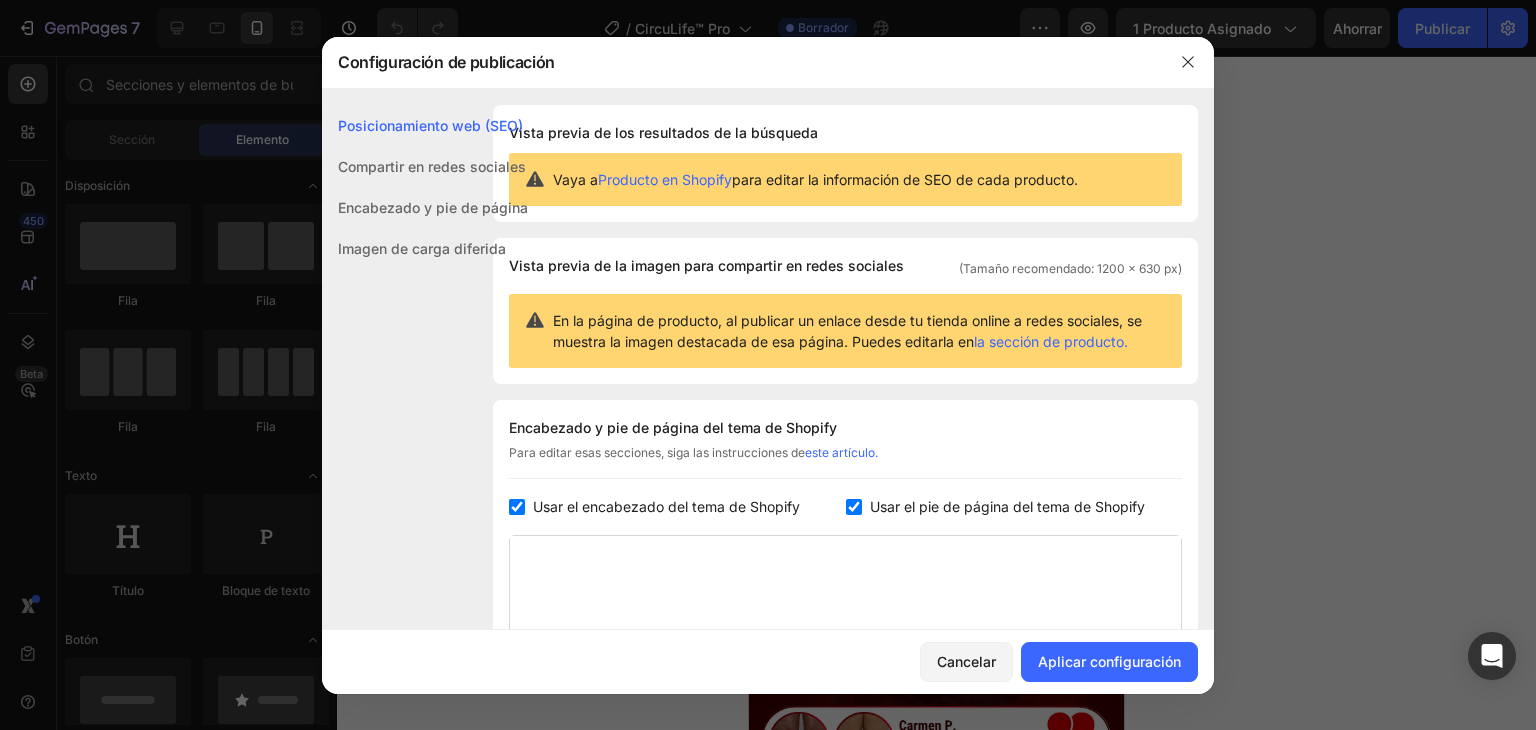 checkbox on "true" 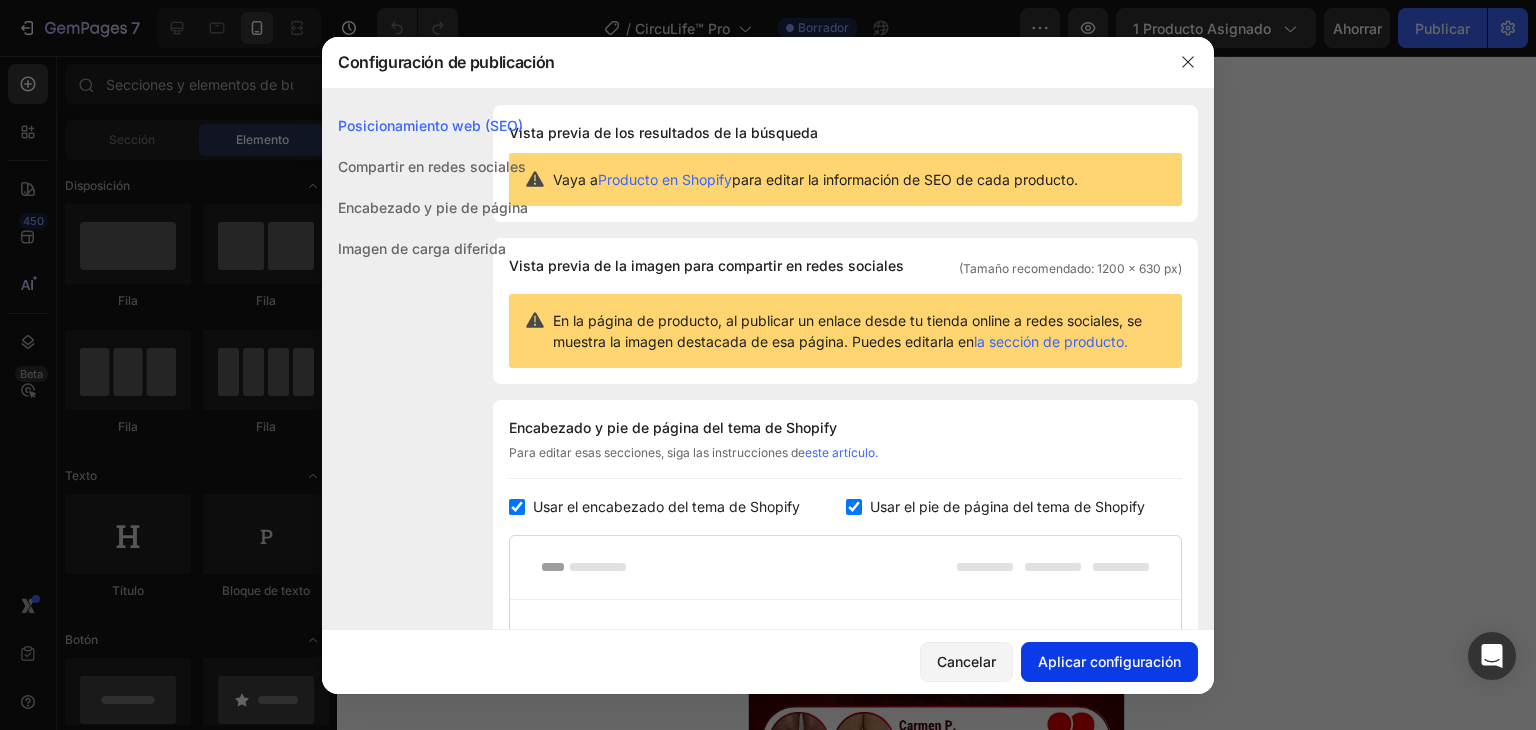 click on "Aplicar configuración" at bounding box center [1109, 661] 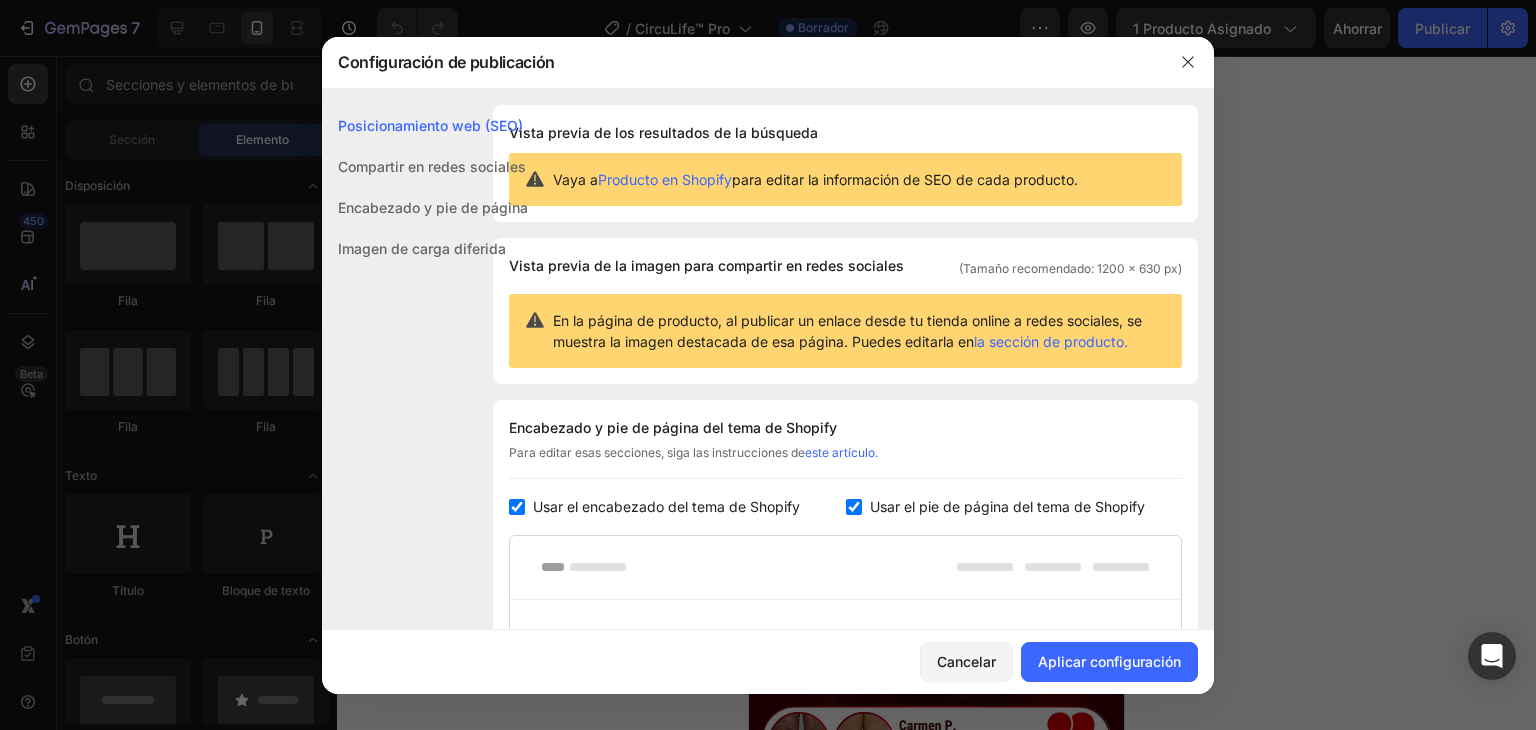 click on "Usar el pie de página del tema de Shopify" at bounding box center (1003, 507) 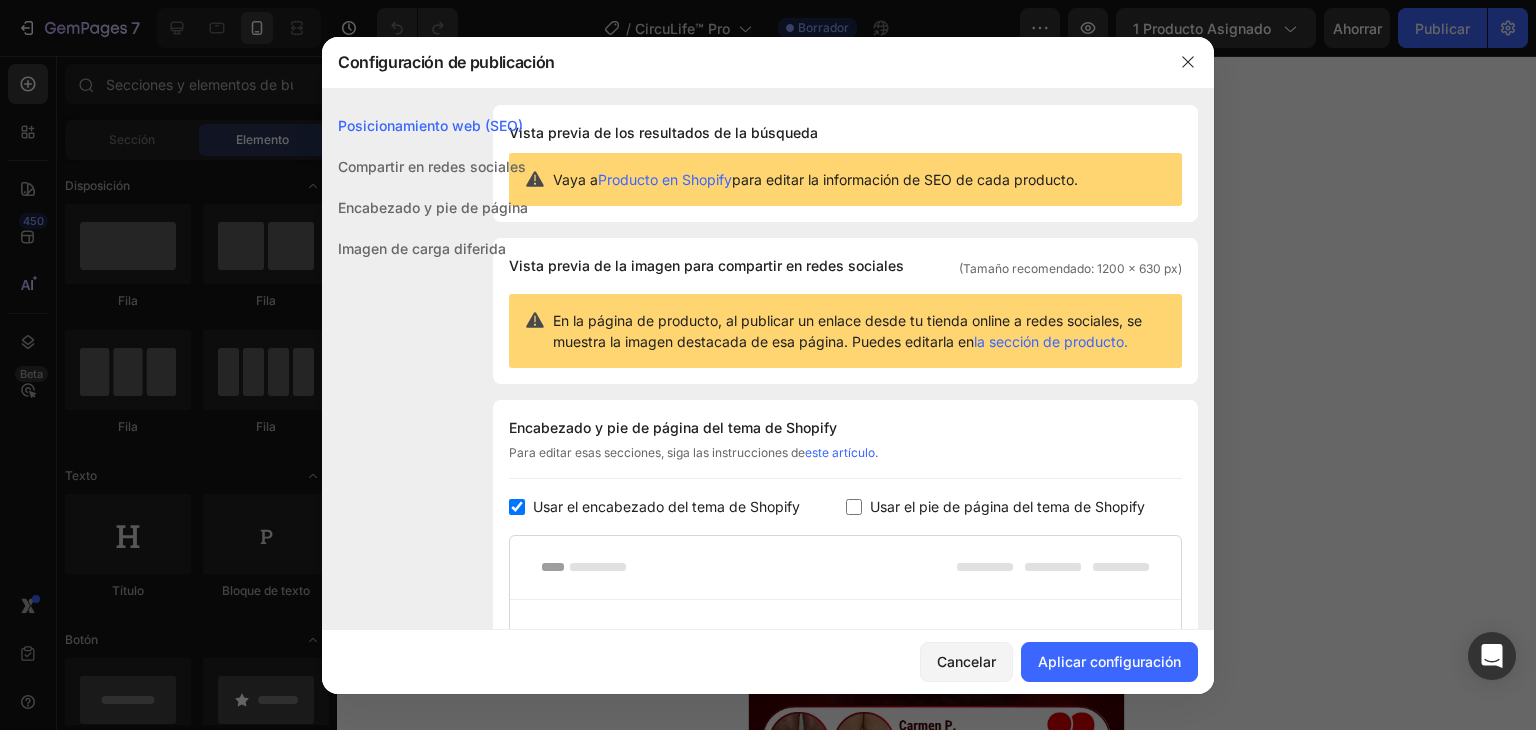 checkbox on "false" 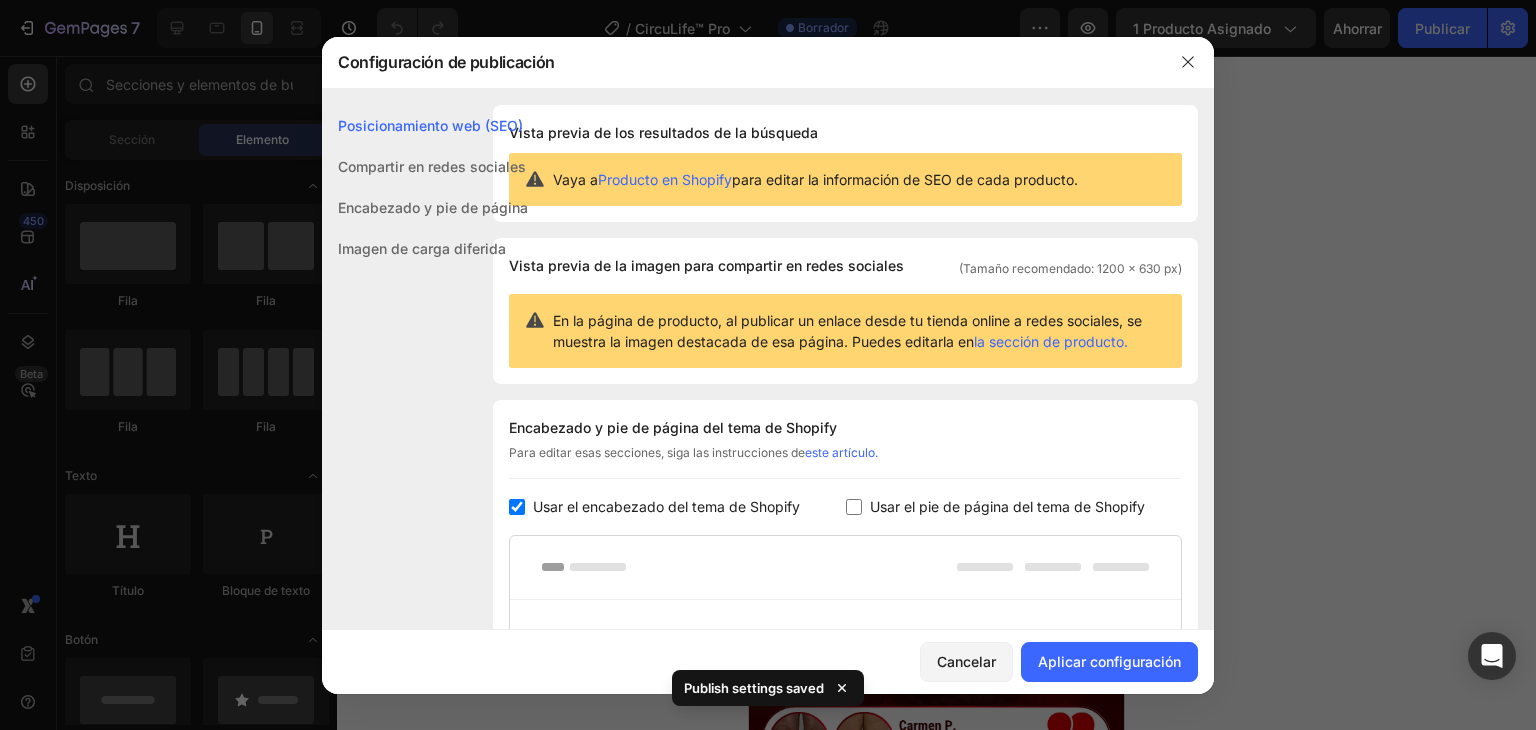 click on "Usar el encabezado del tema de Shopify" at bounding box center (666, 506) 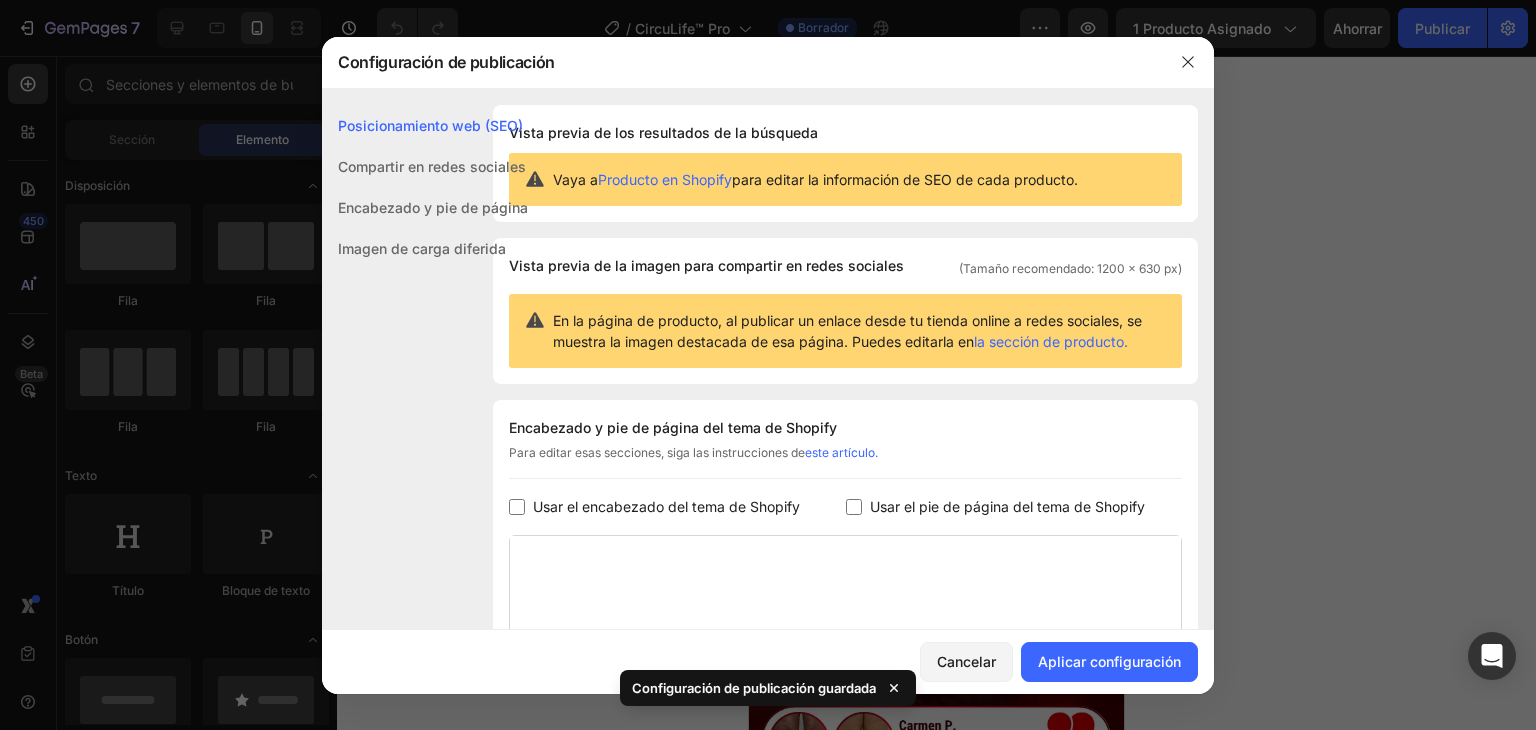 checkbox on "false" 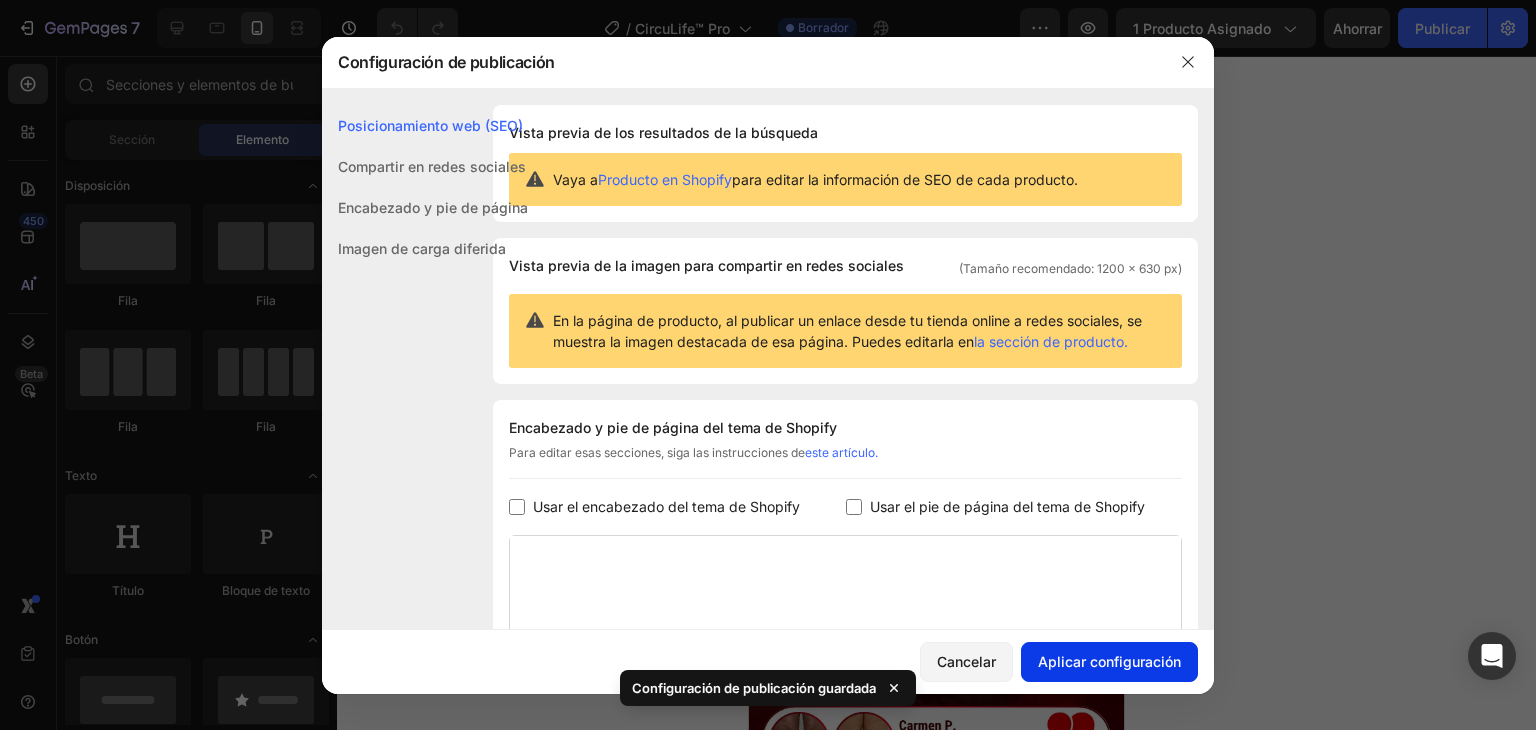 click on "Aplicar configuración" at bounding box center (1109, 661) 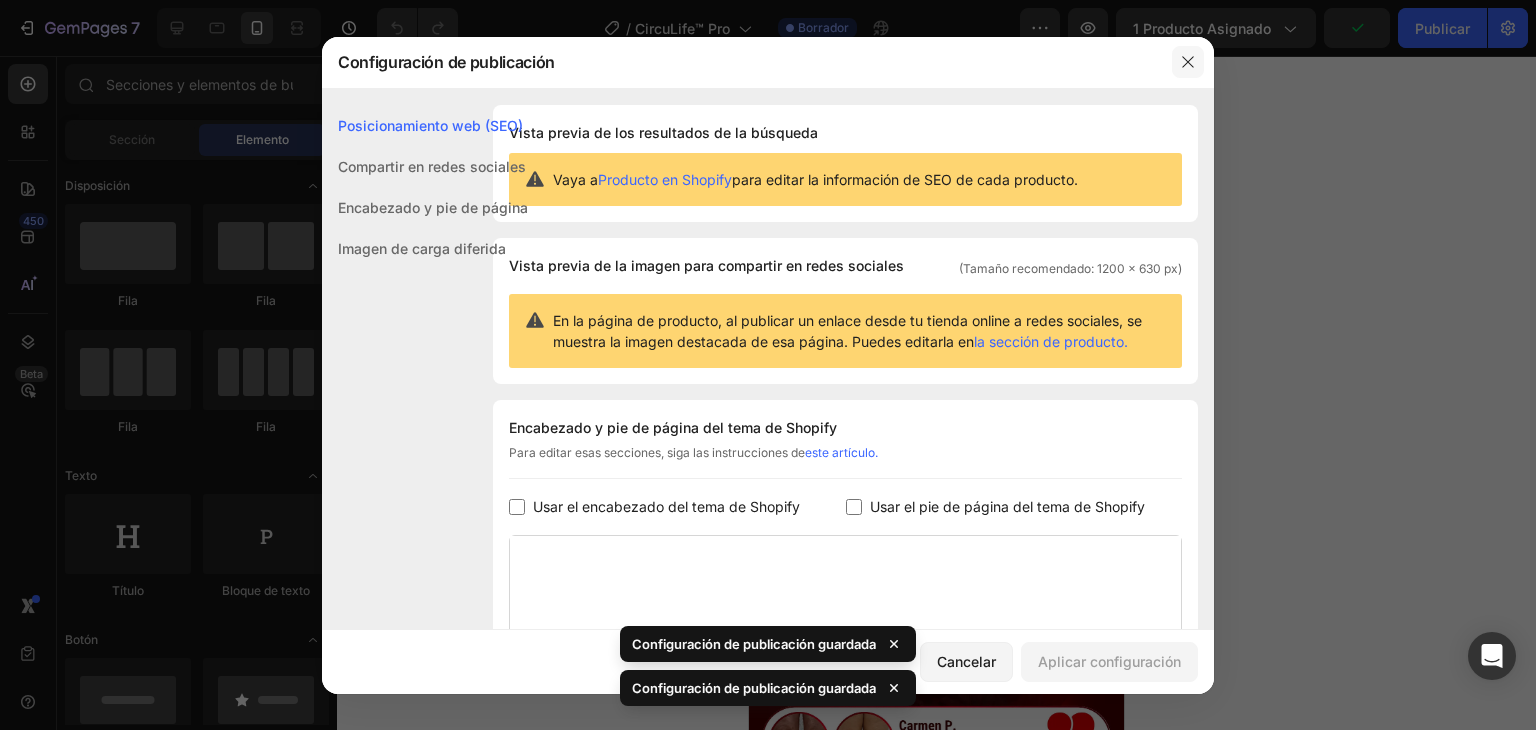 click 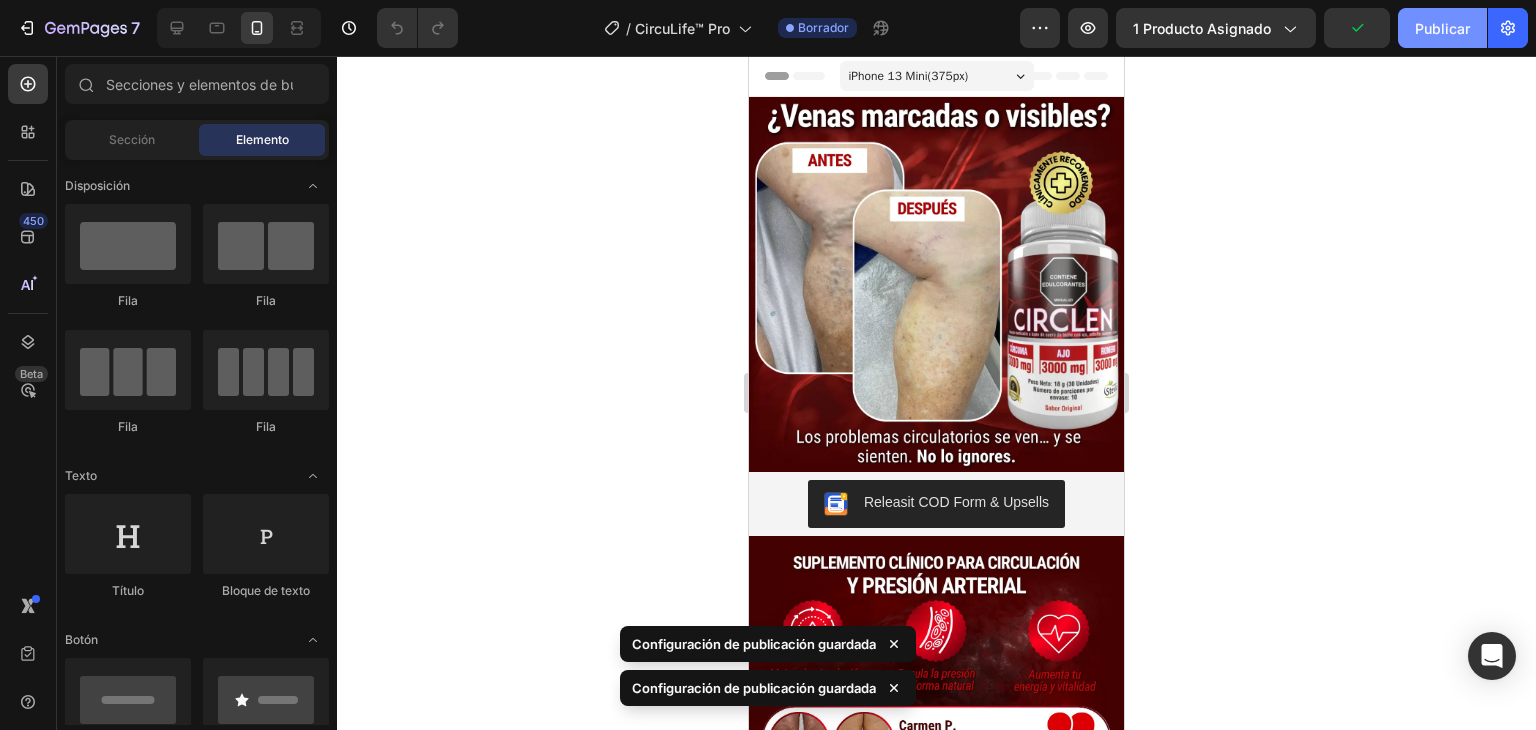 click on "Publicar" at bounding box center [1442, 28] 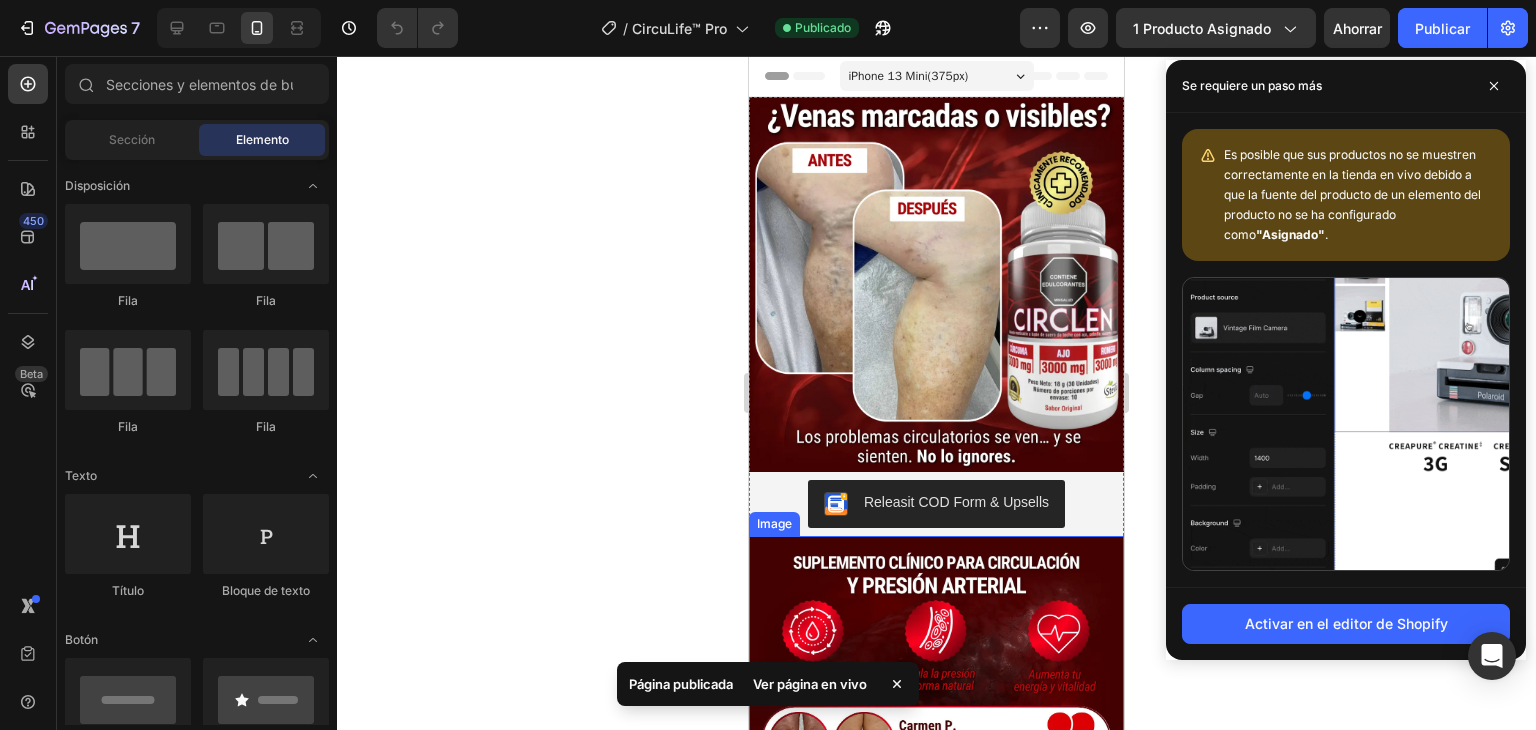 click on "Image" at bounding box center [774, 524] 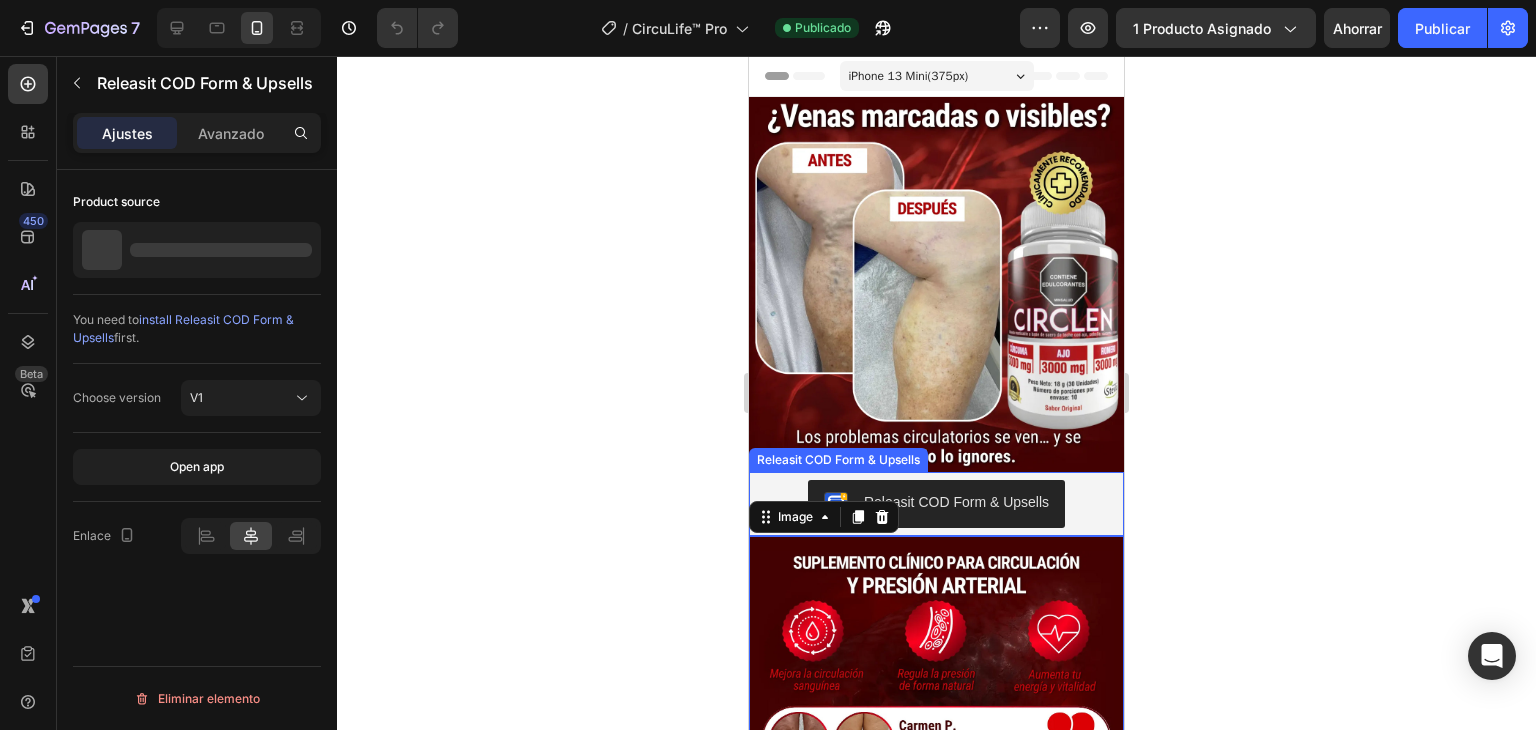 click on "Releasit COD Form & Upsells" at bounding box center [936, 504] 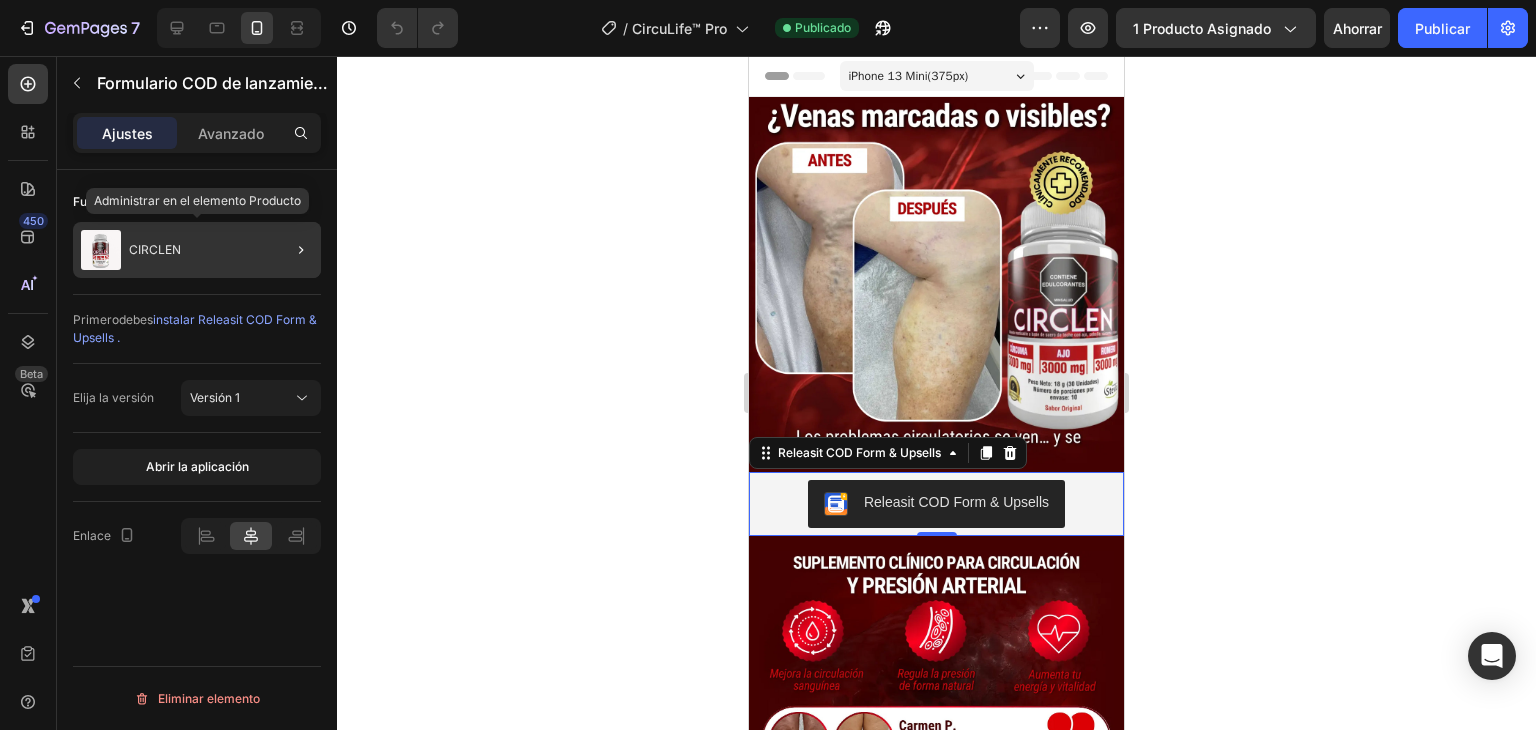 click on "CIRCLEN" 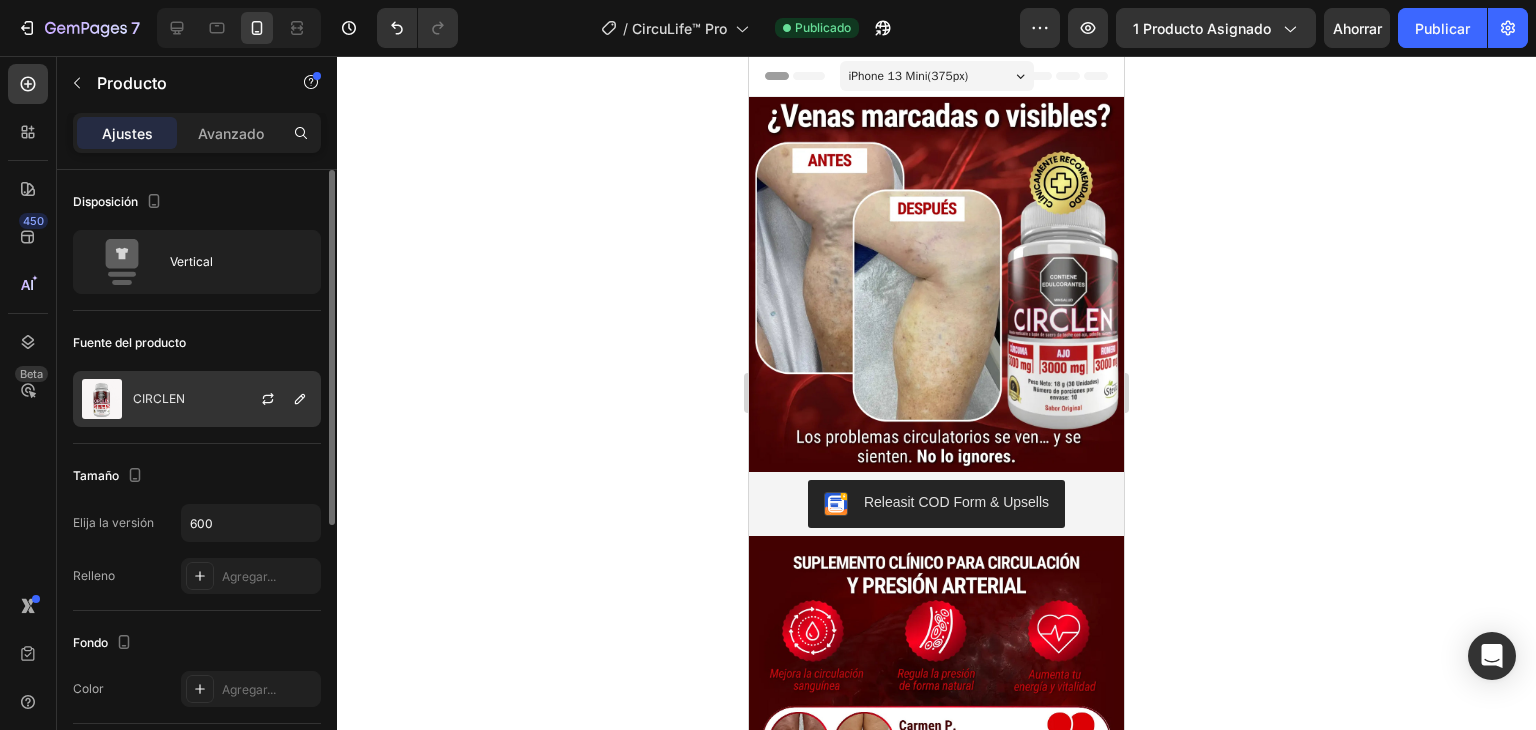 click on "CIRCLEN" 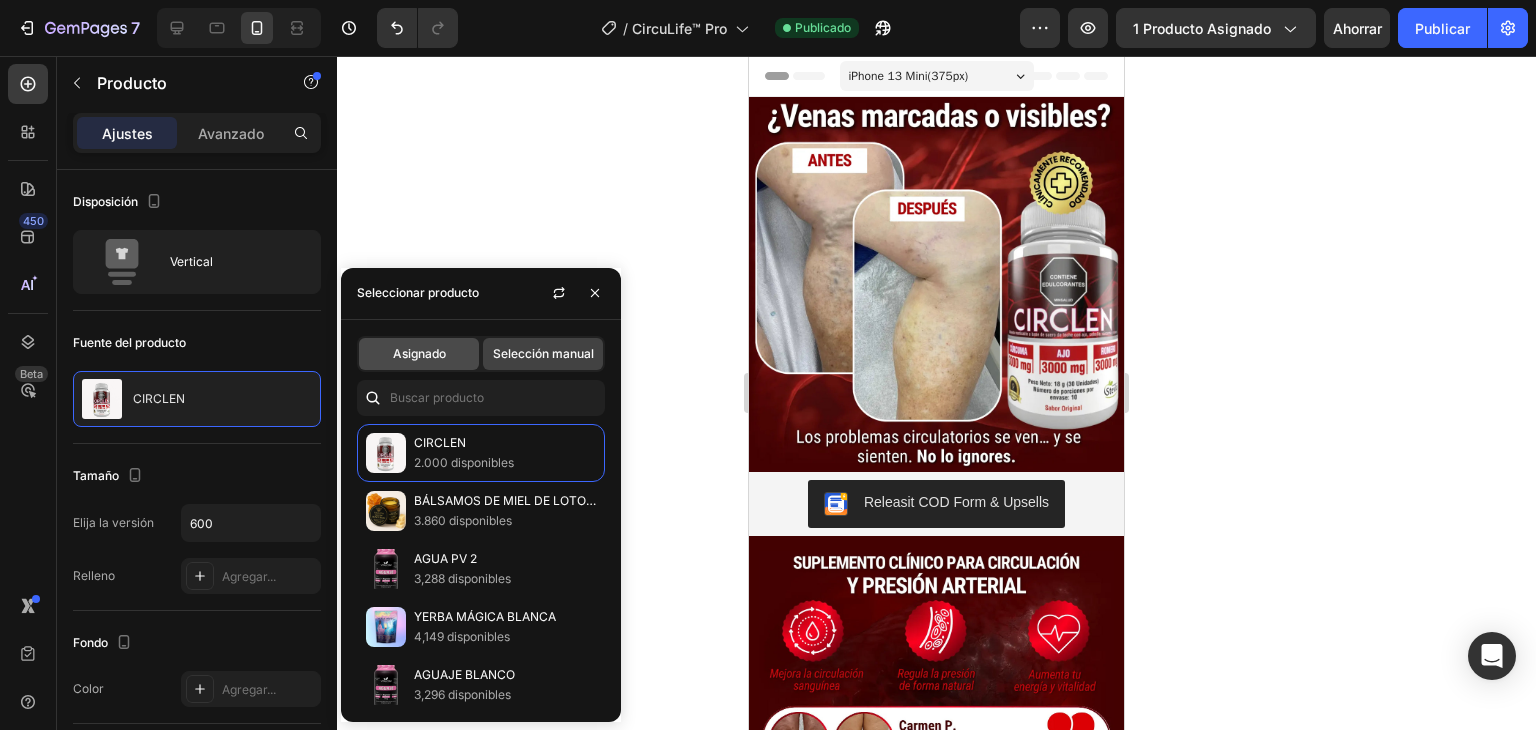 click on "Asignado" at bounding box center (419, 353) 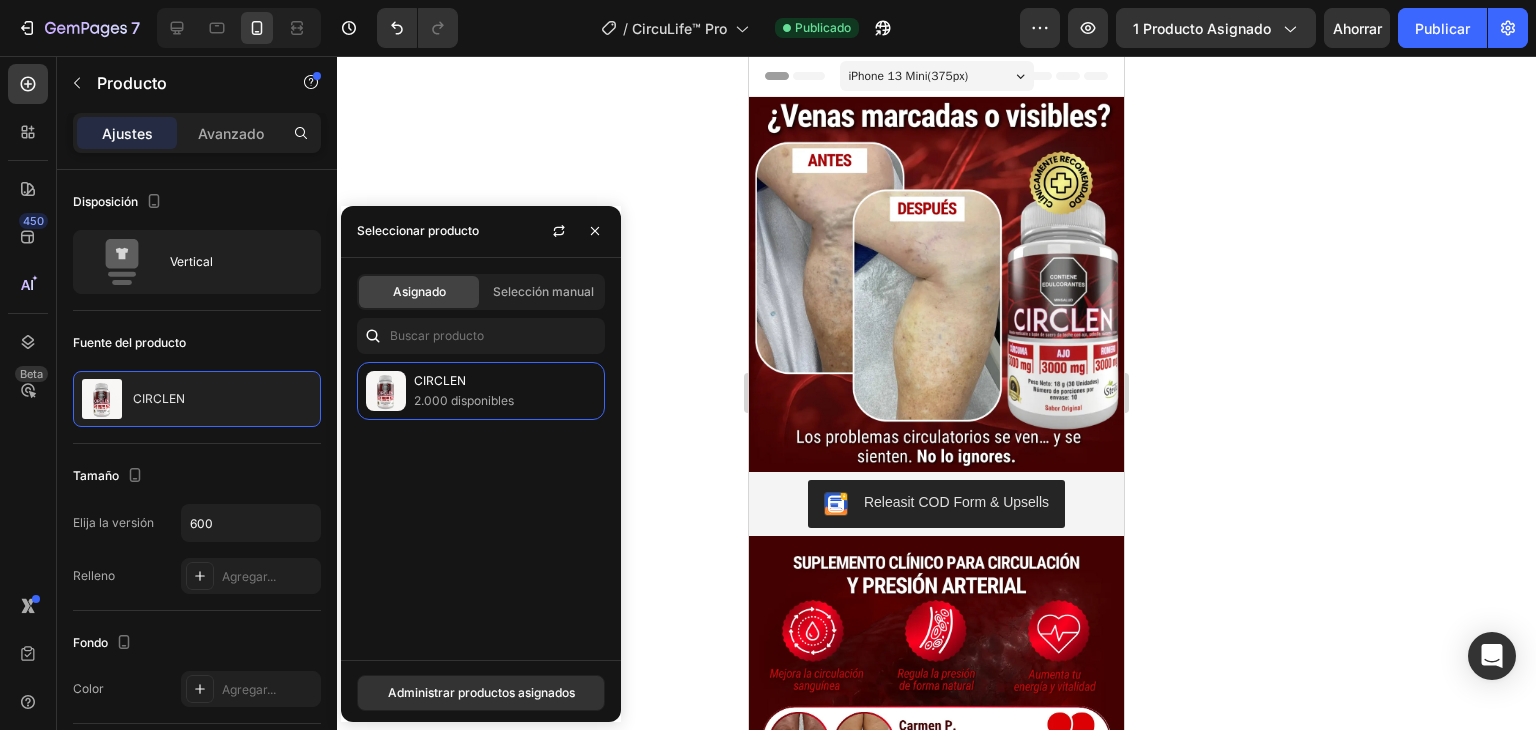 click 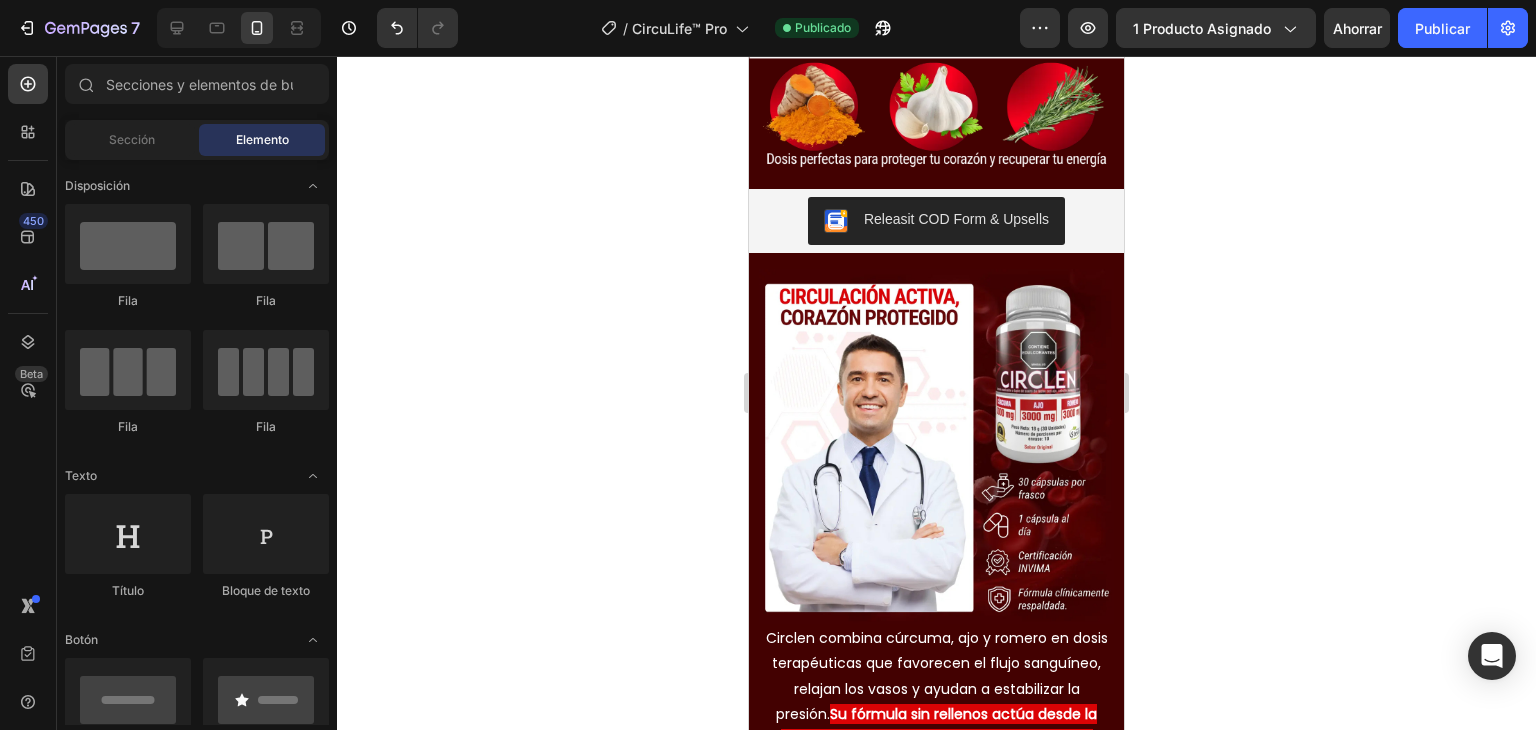 scroll, scrollTop: 1496, scrollLeft: 0, axis: vertical 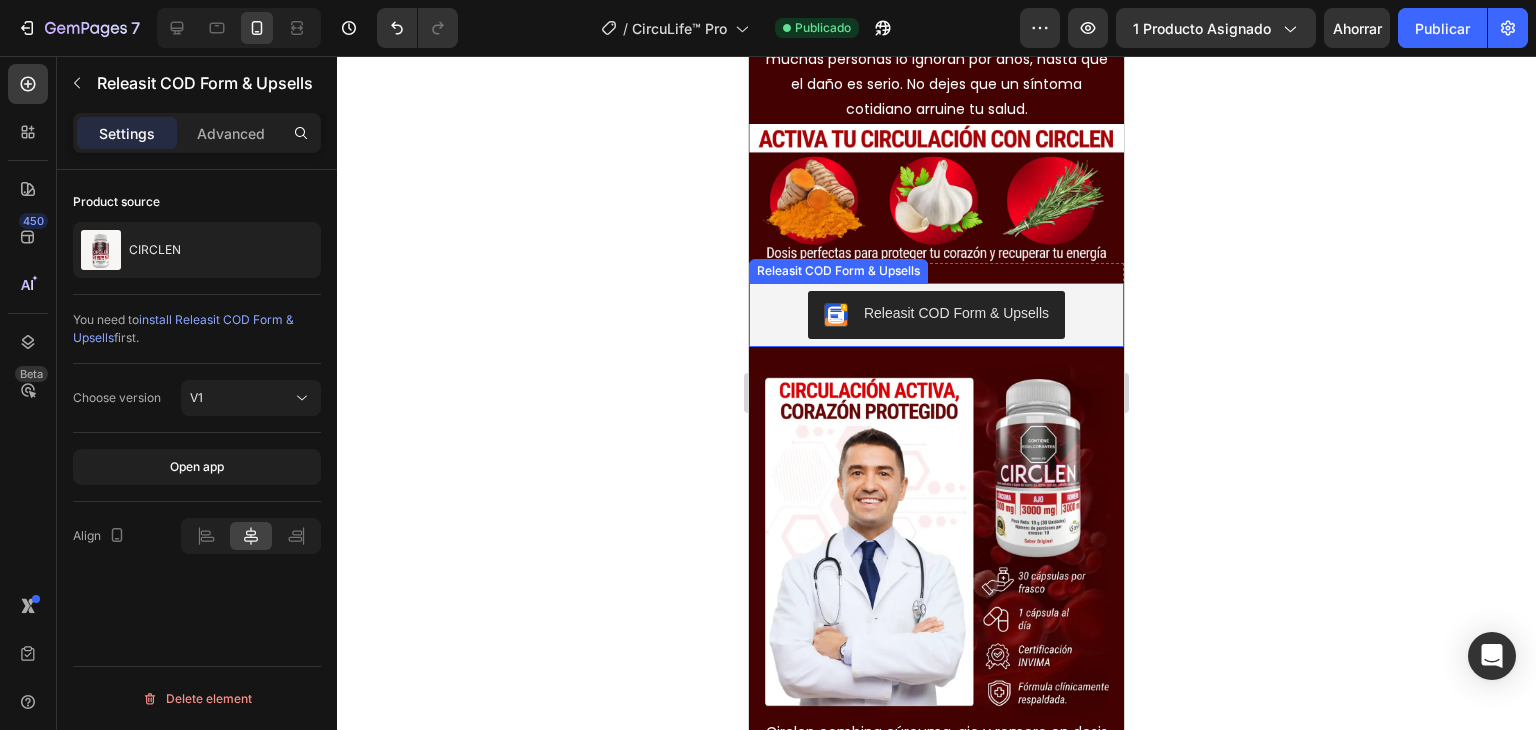 click on "Releasit COD Form & Upsells" at bounding box center [936, 315] 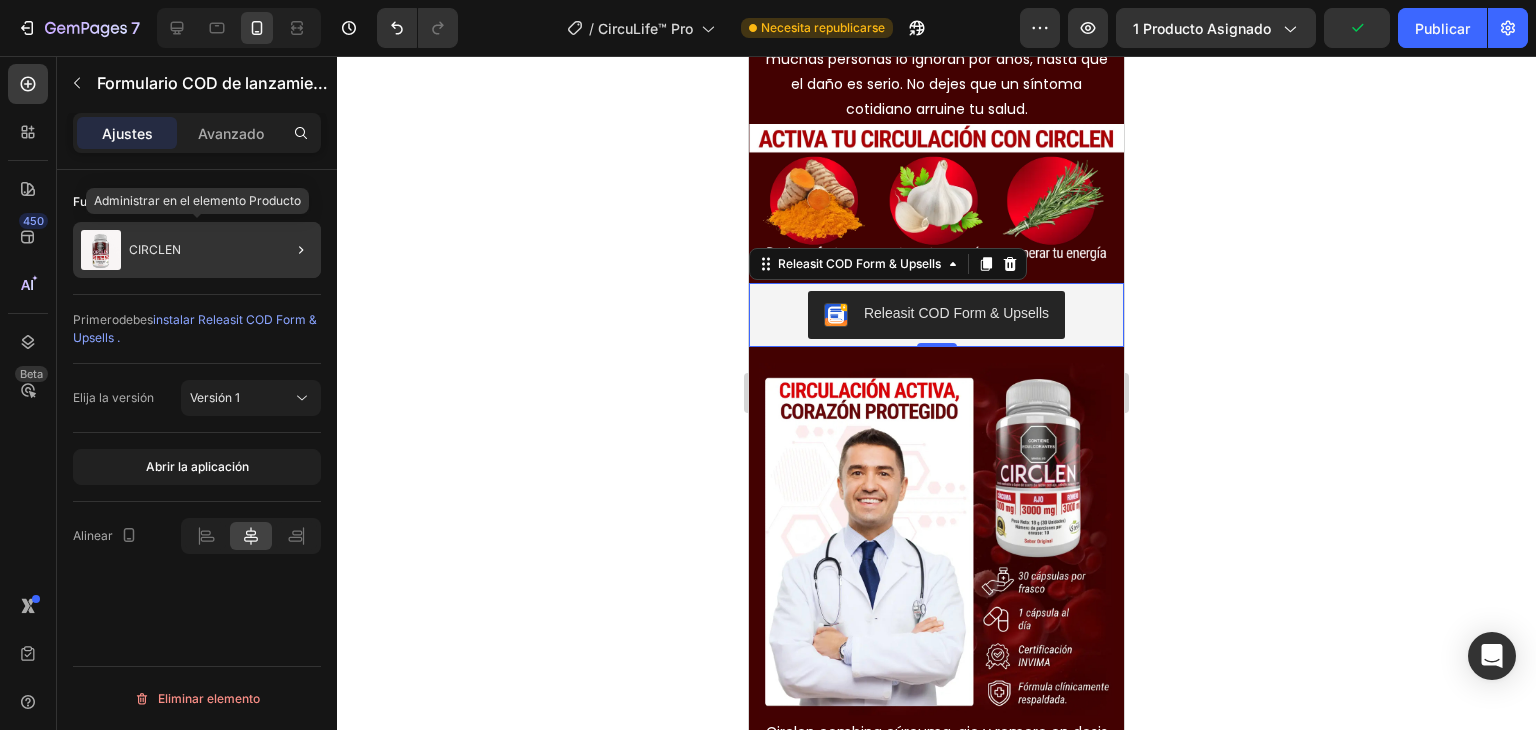 click on "CIRCLEN" 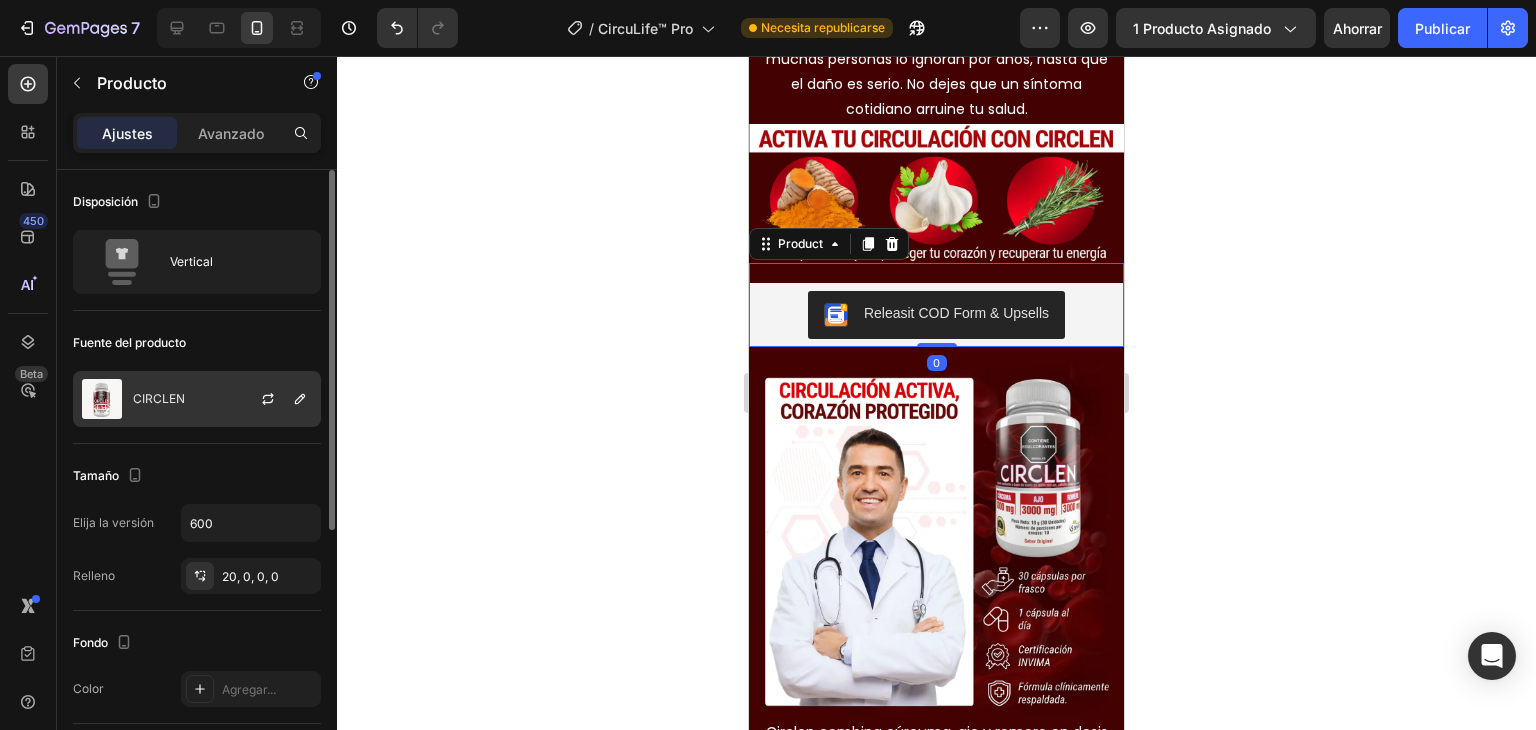 click on "CIRCLEN" 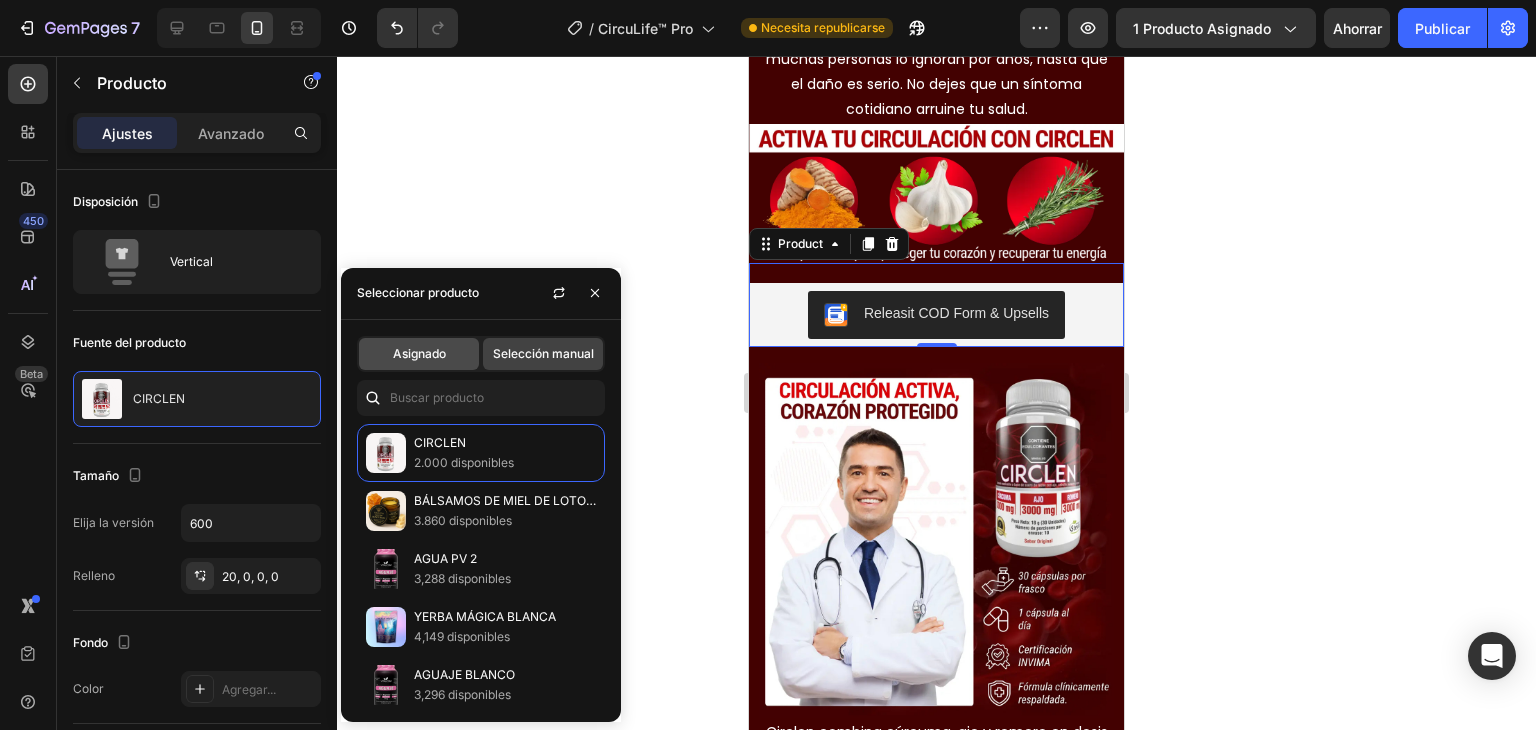 click on "Asignado" at bounding box center (419, 353) 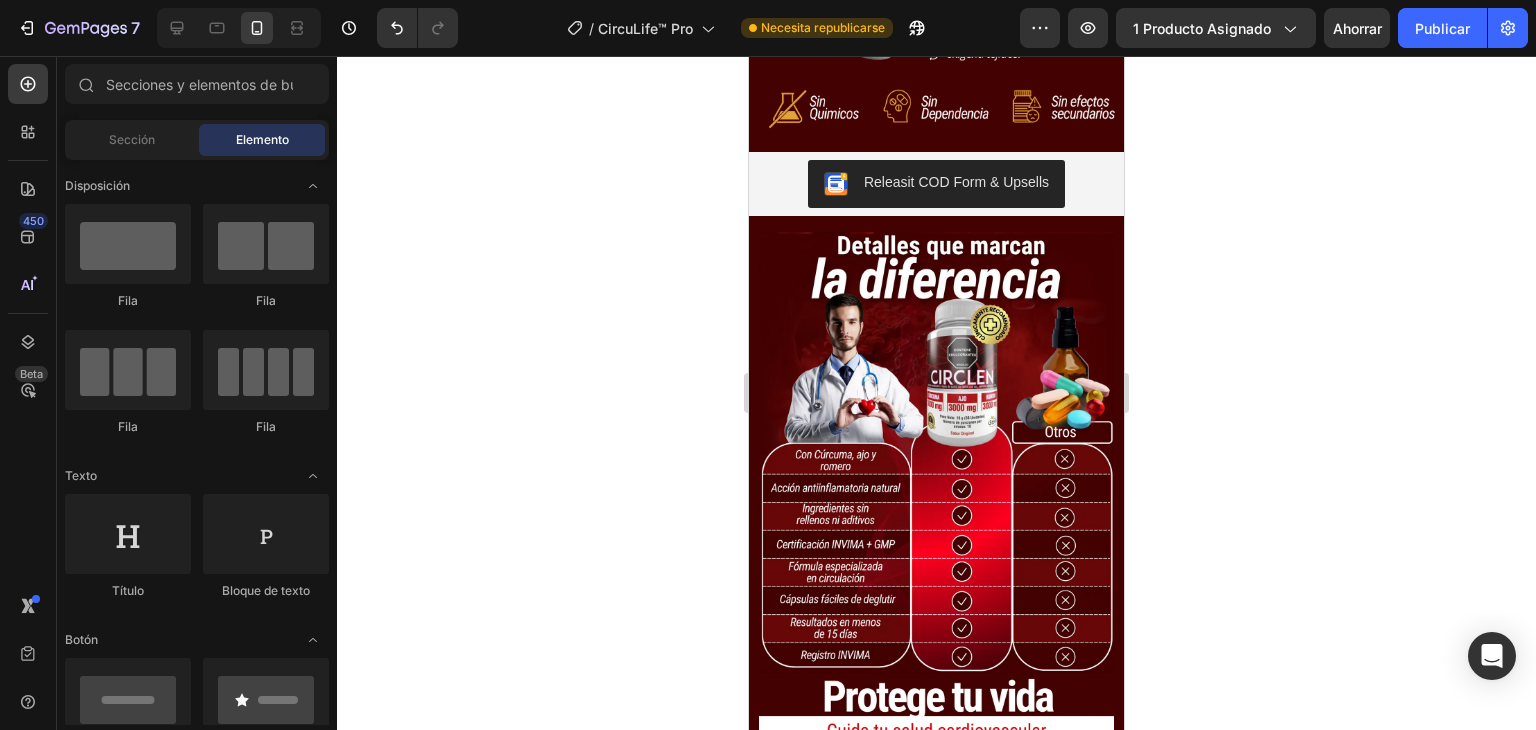 scroll, scrollTop: 2490, scrollLeft: 0, axis: vertical 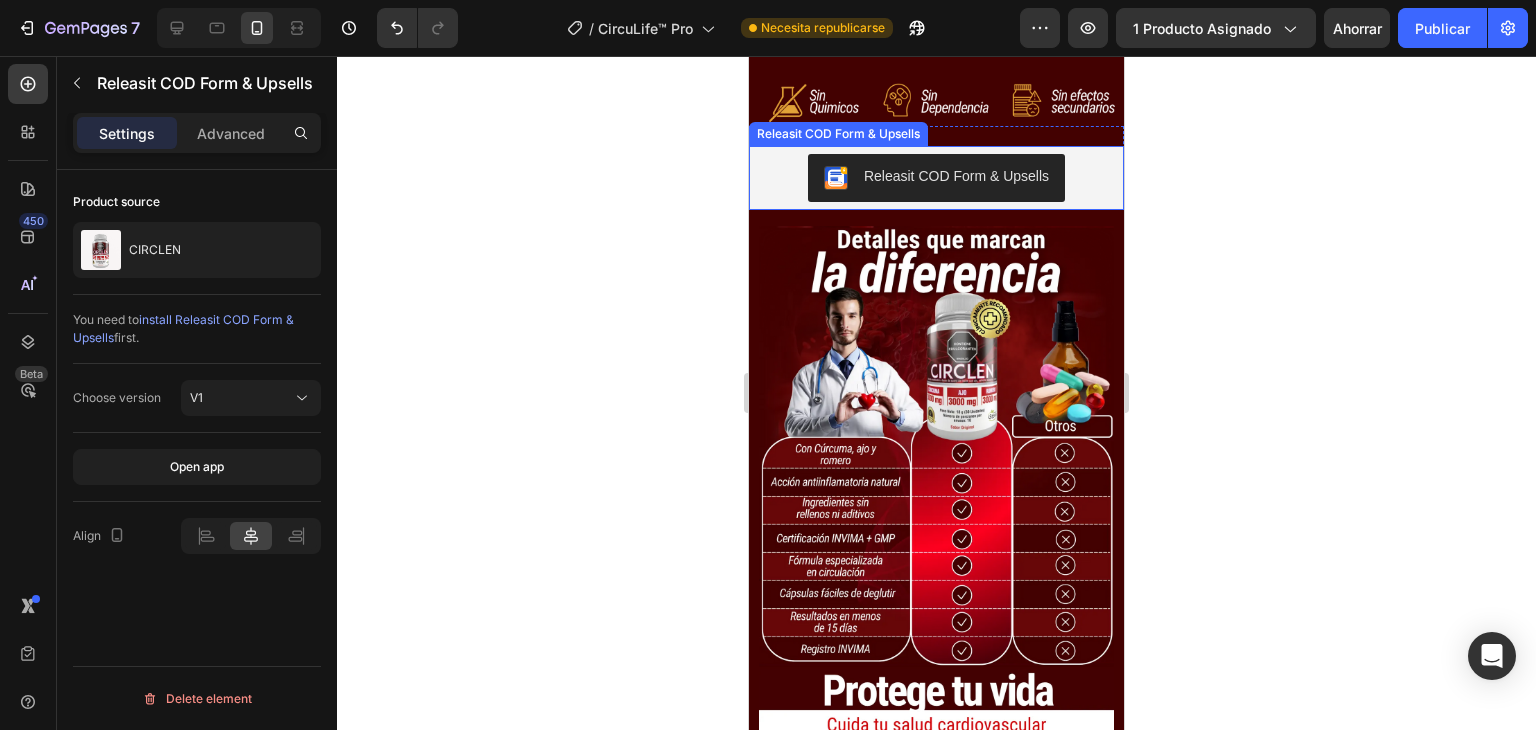 click on "Releasit COD Form & Upsells" at bounding box center [936, 178] 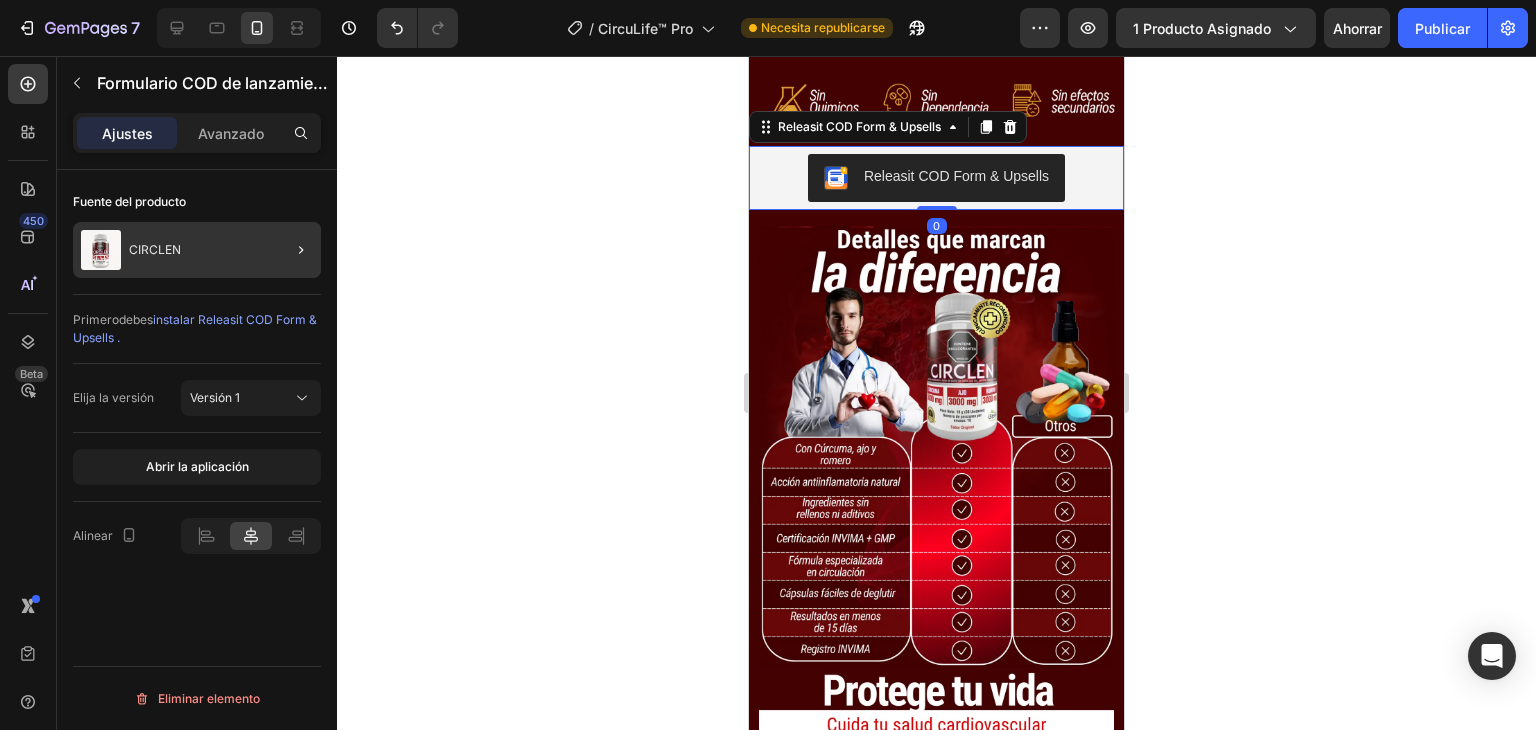 click 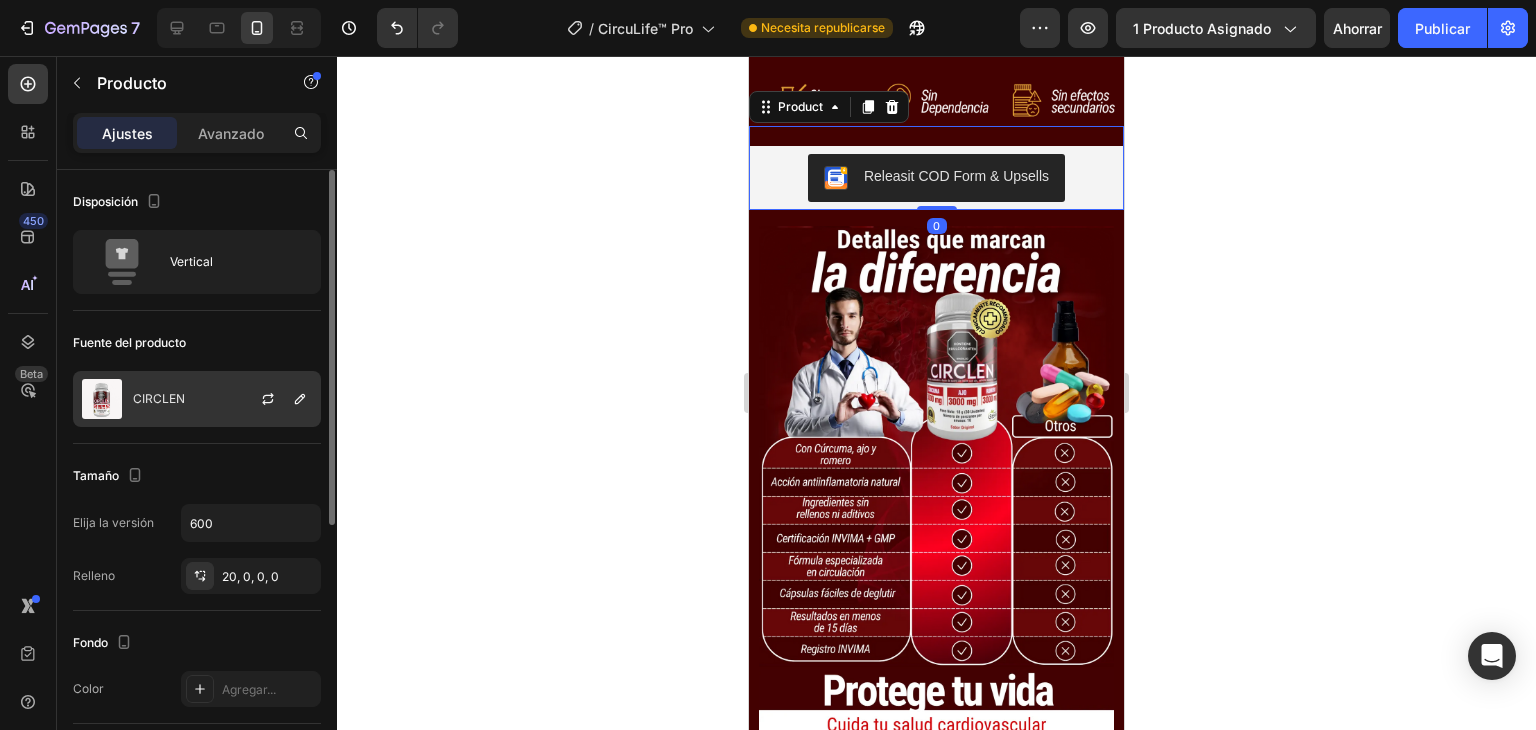 click on "CIRCLEN" 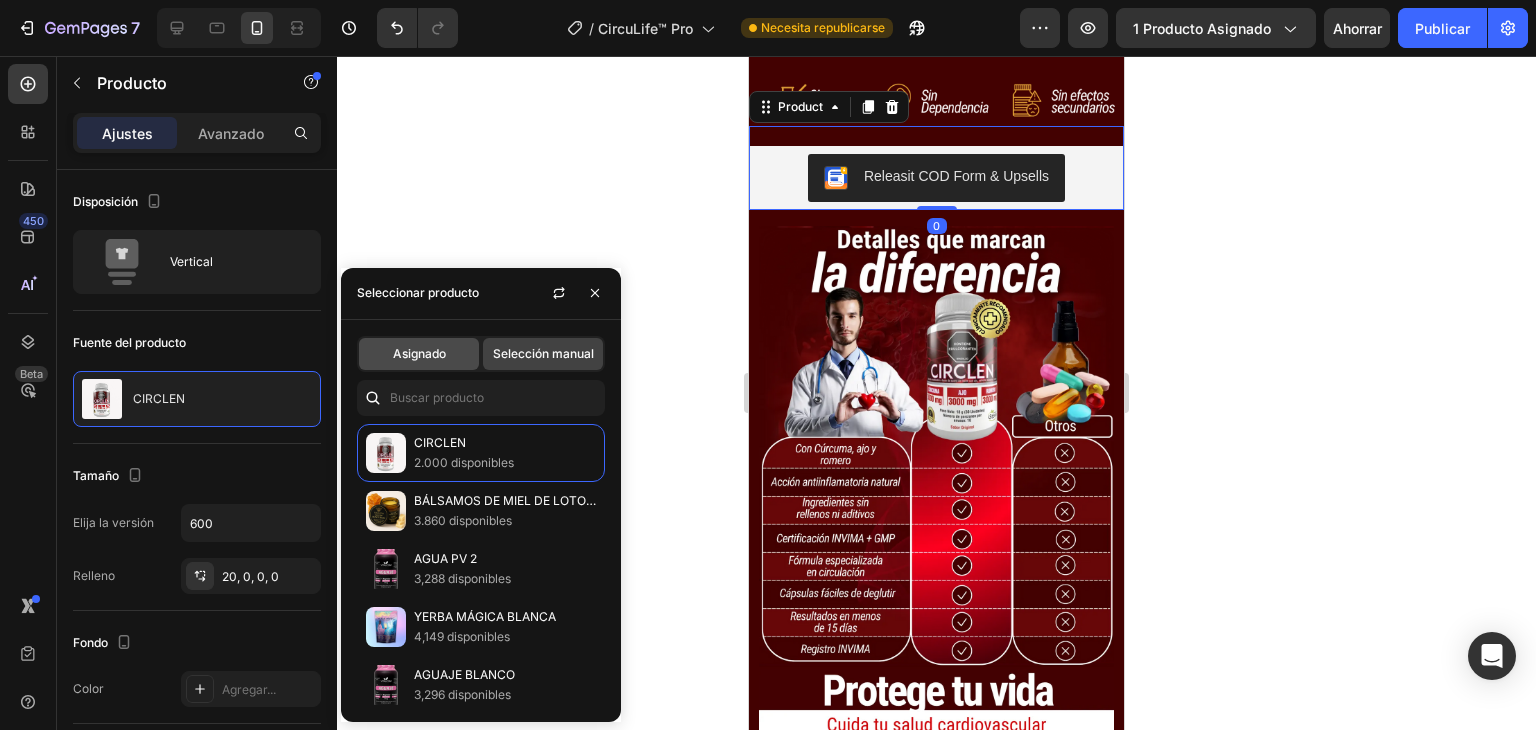 click on "Asignado" at bounding box center (419, 353) 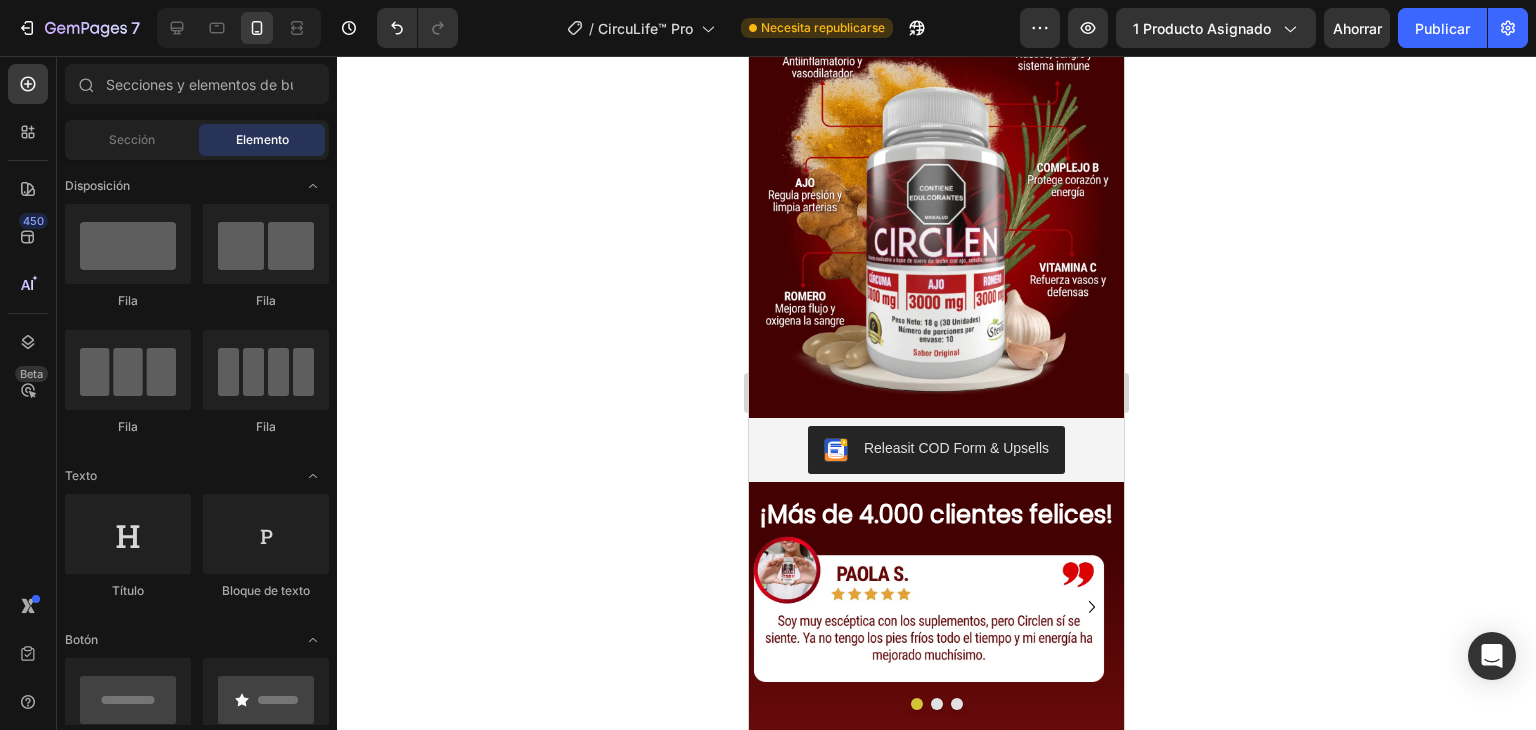 scroll, scrollTop: 3225, scrollLeft: 0, axis: vertical 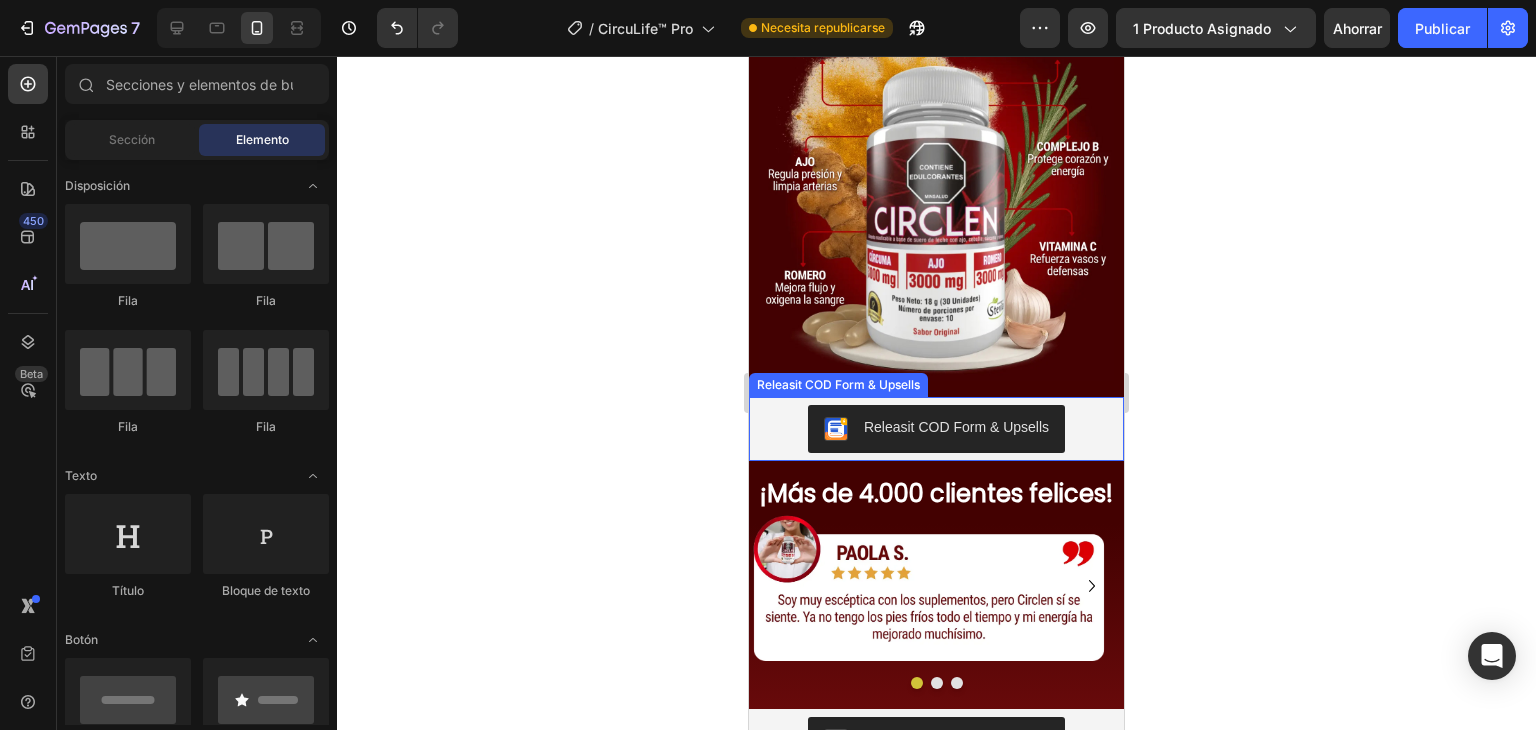 click on "Releasit COD Form & Upsells" at bounding box center [936, 429] 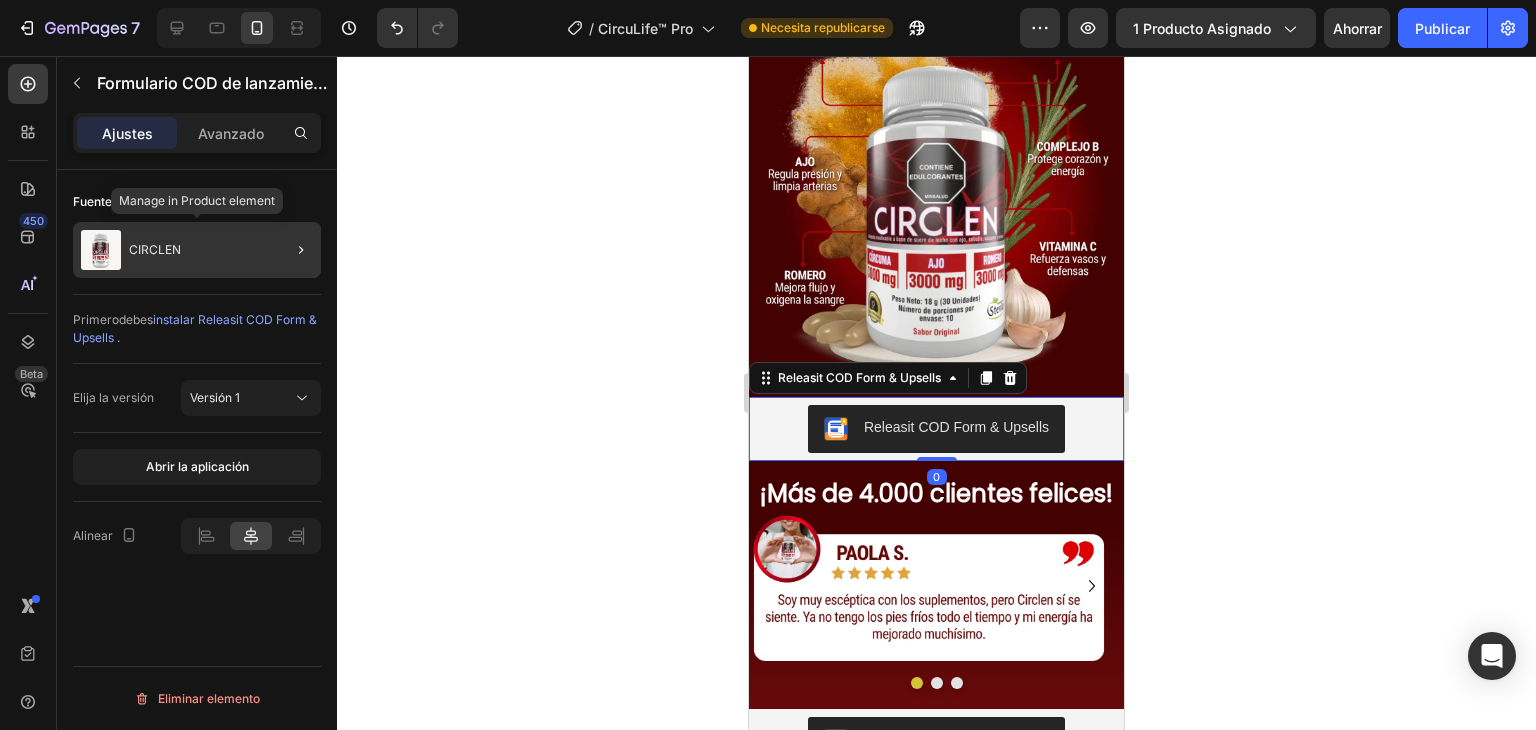 click on "CIRCLEN" 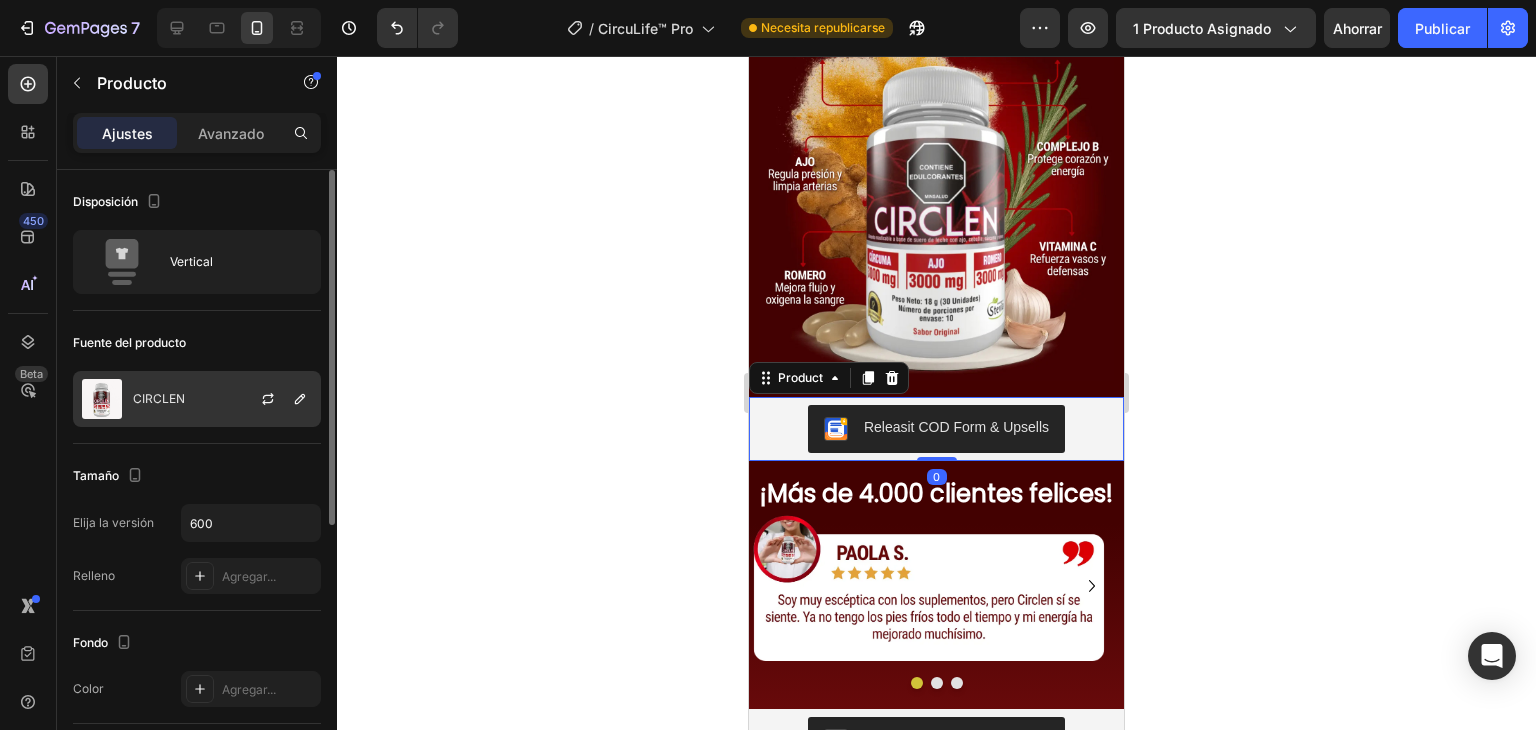 click on "CIRCLEN" 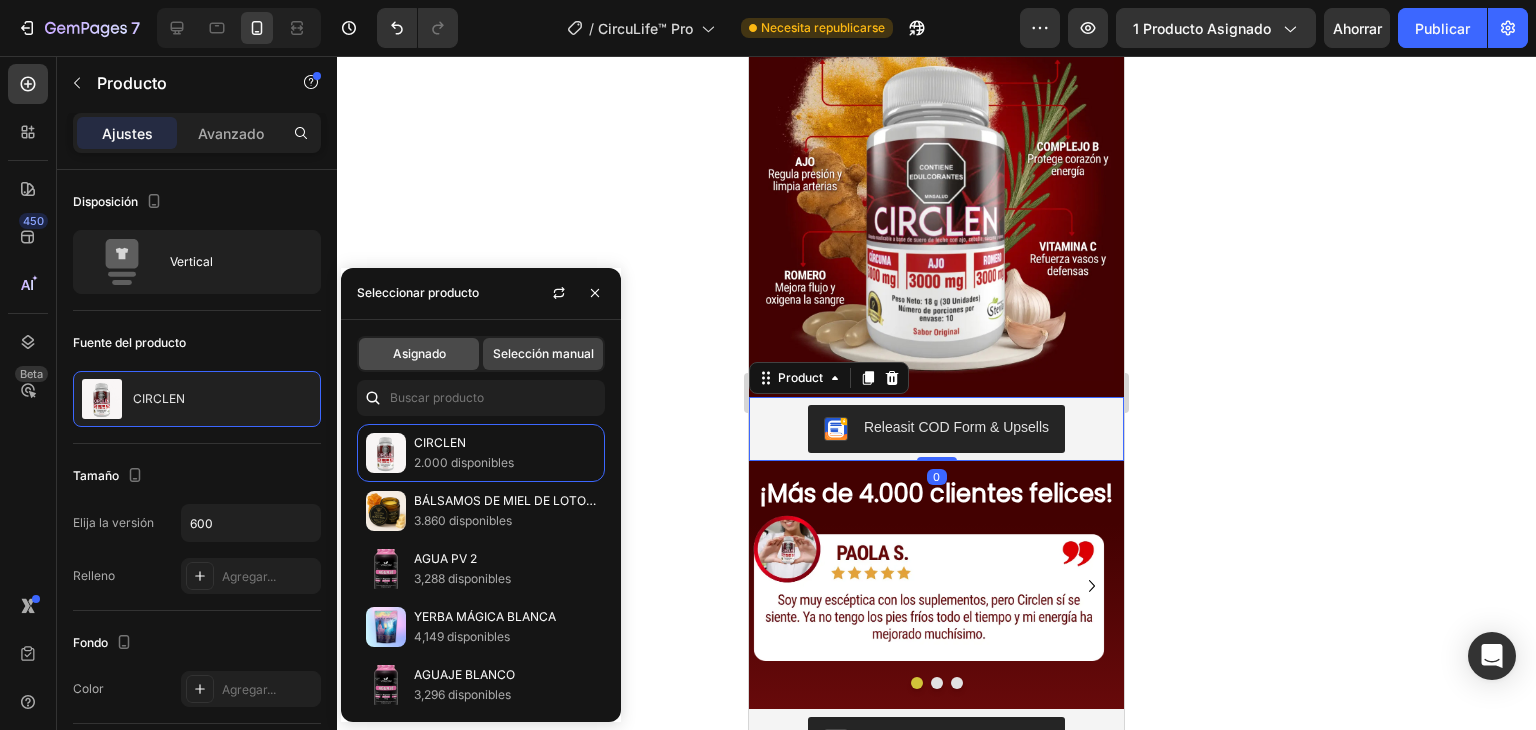 click on "Asignado" at bounding box center (419, 353) 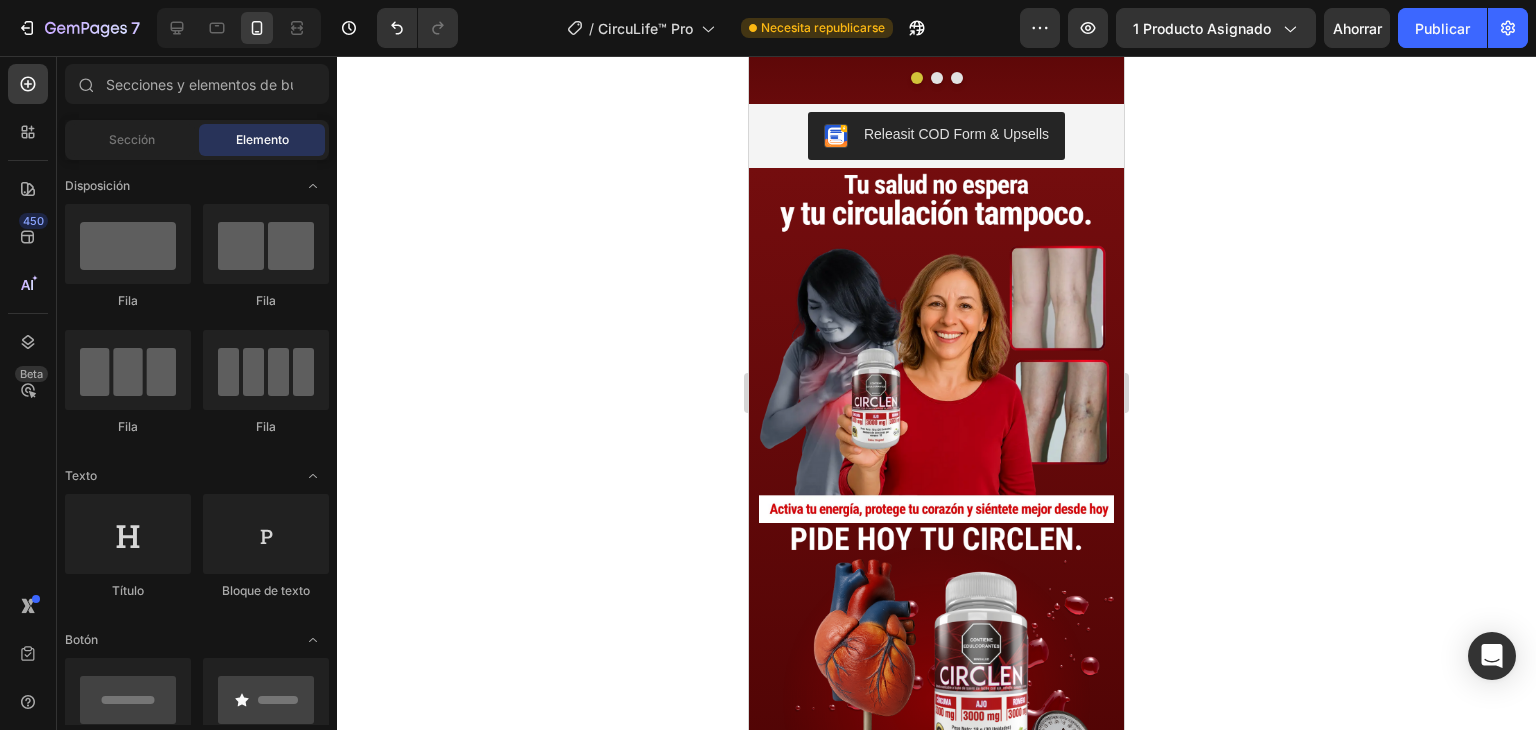 scroll, scrollTop: 3787, scrollLeft: 0, axis: vertical 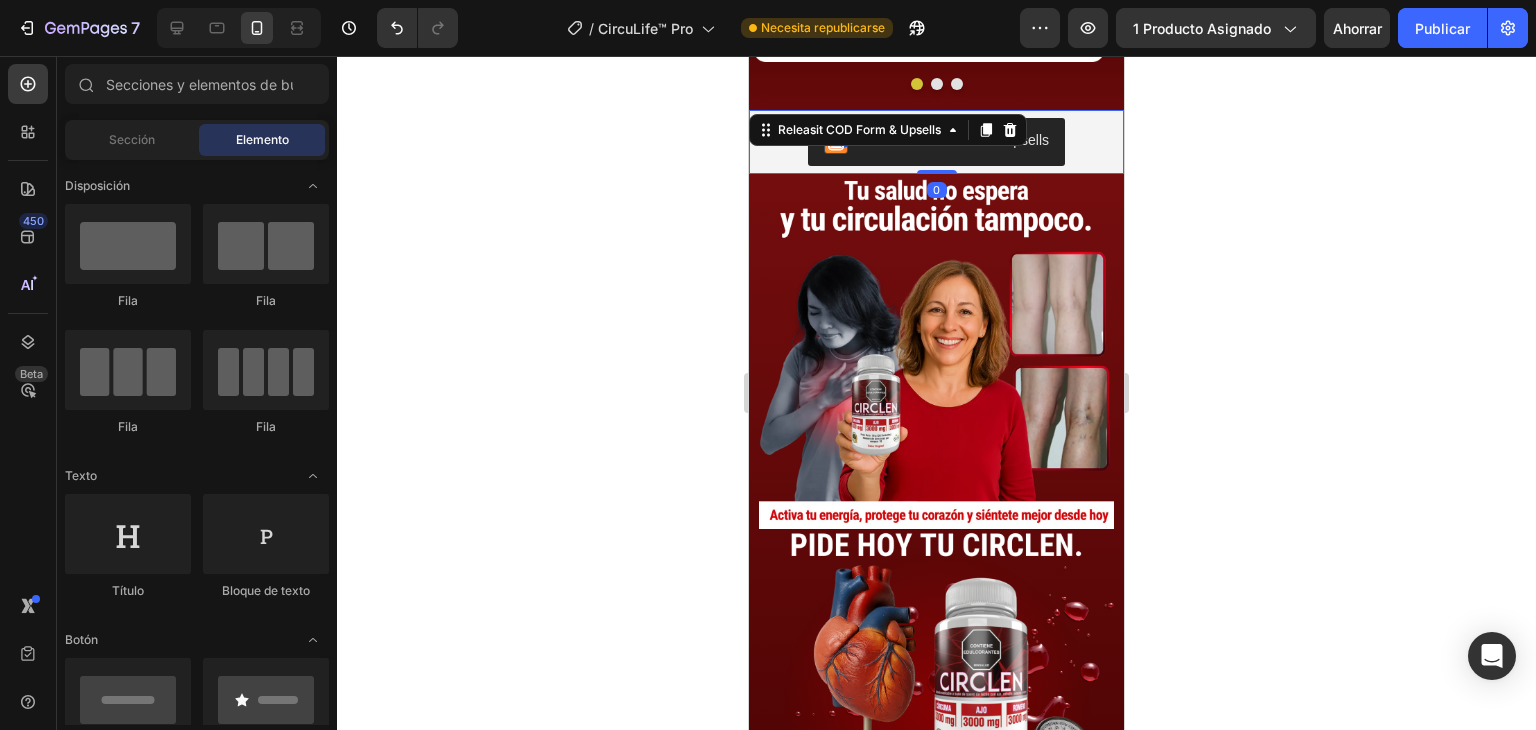 click on "Releasit COD Form & Upsells" at bounding box center [936, 142] 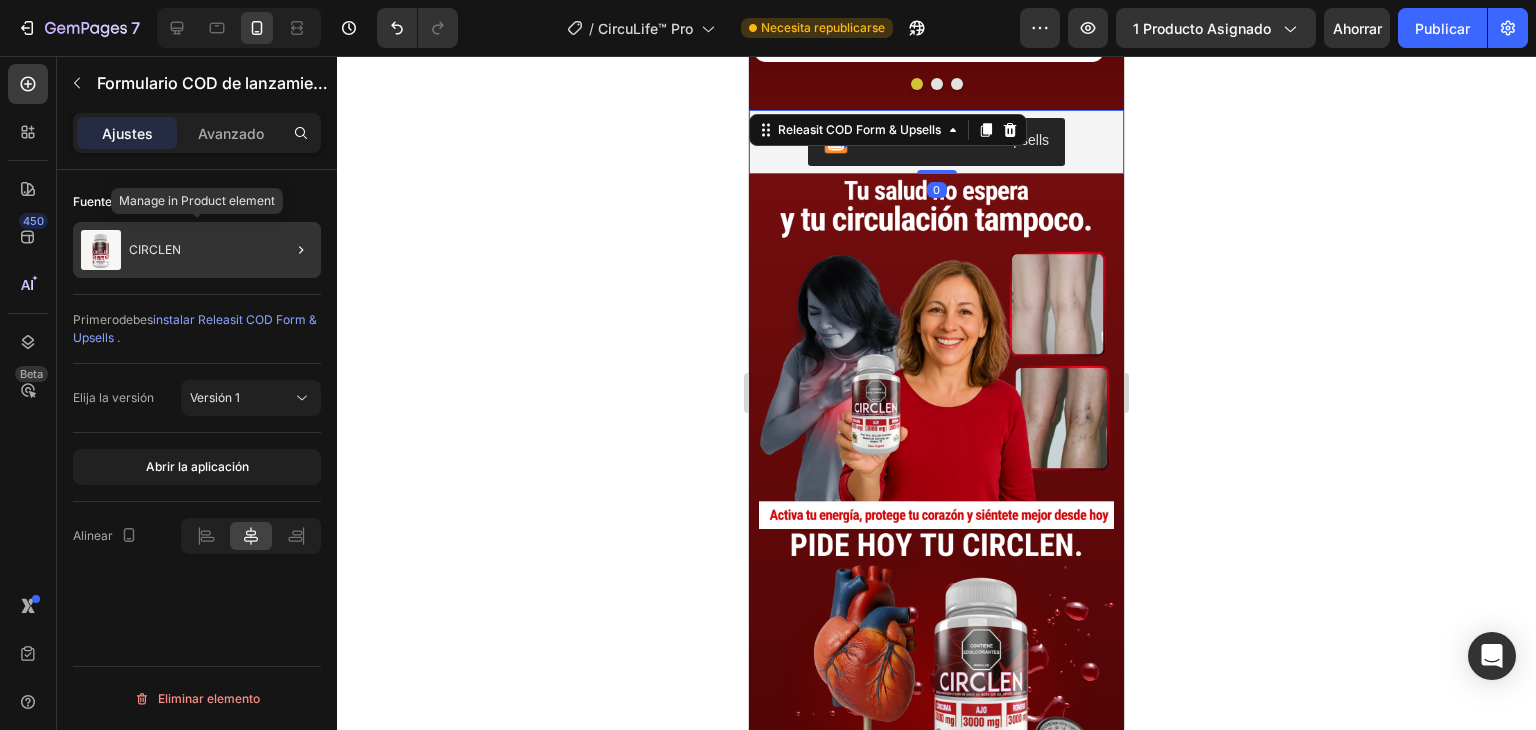 click on "CIRCLEN" 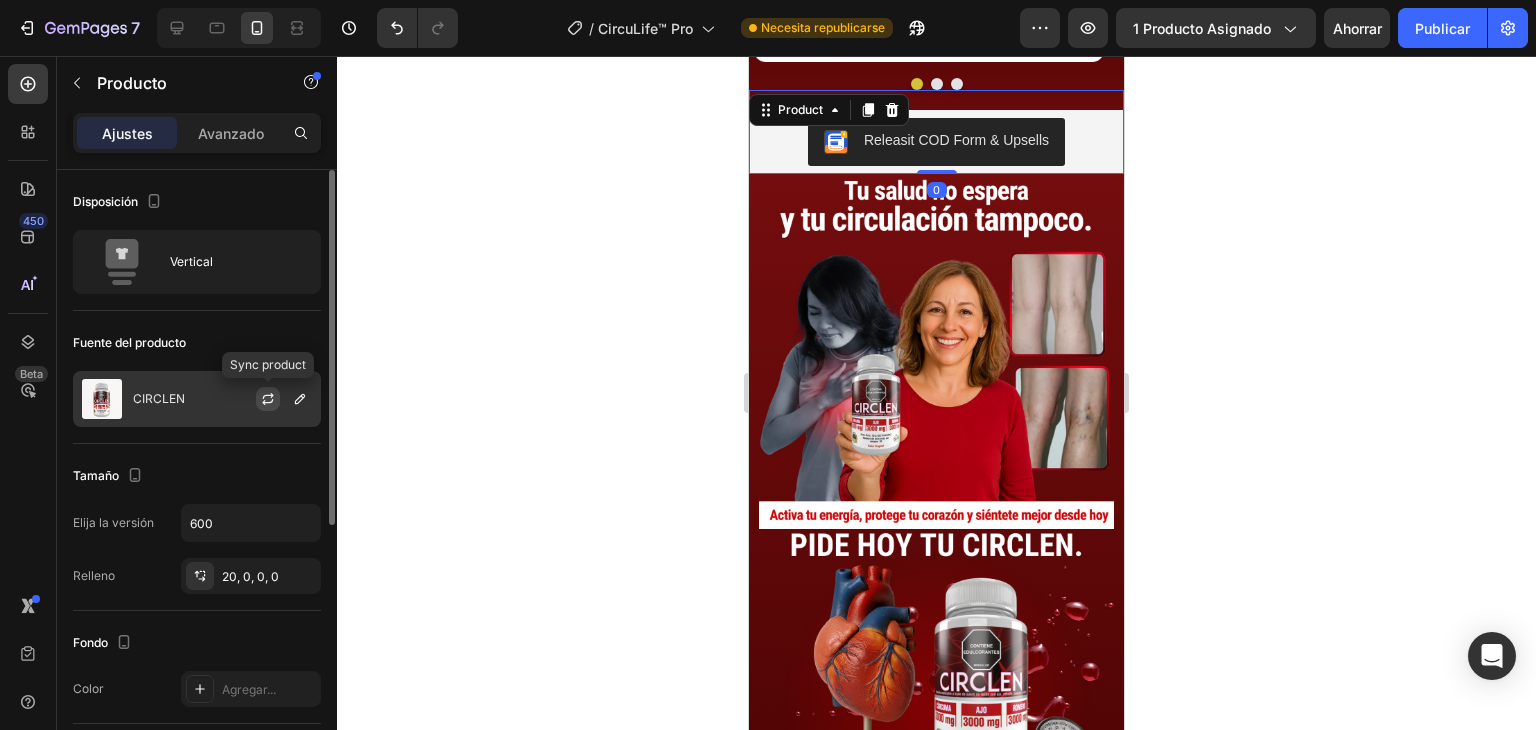 click 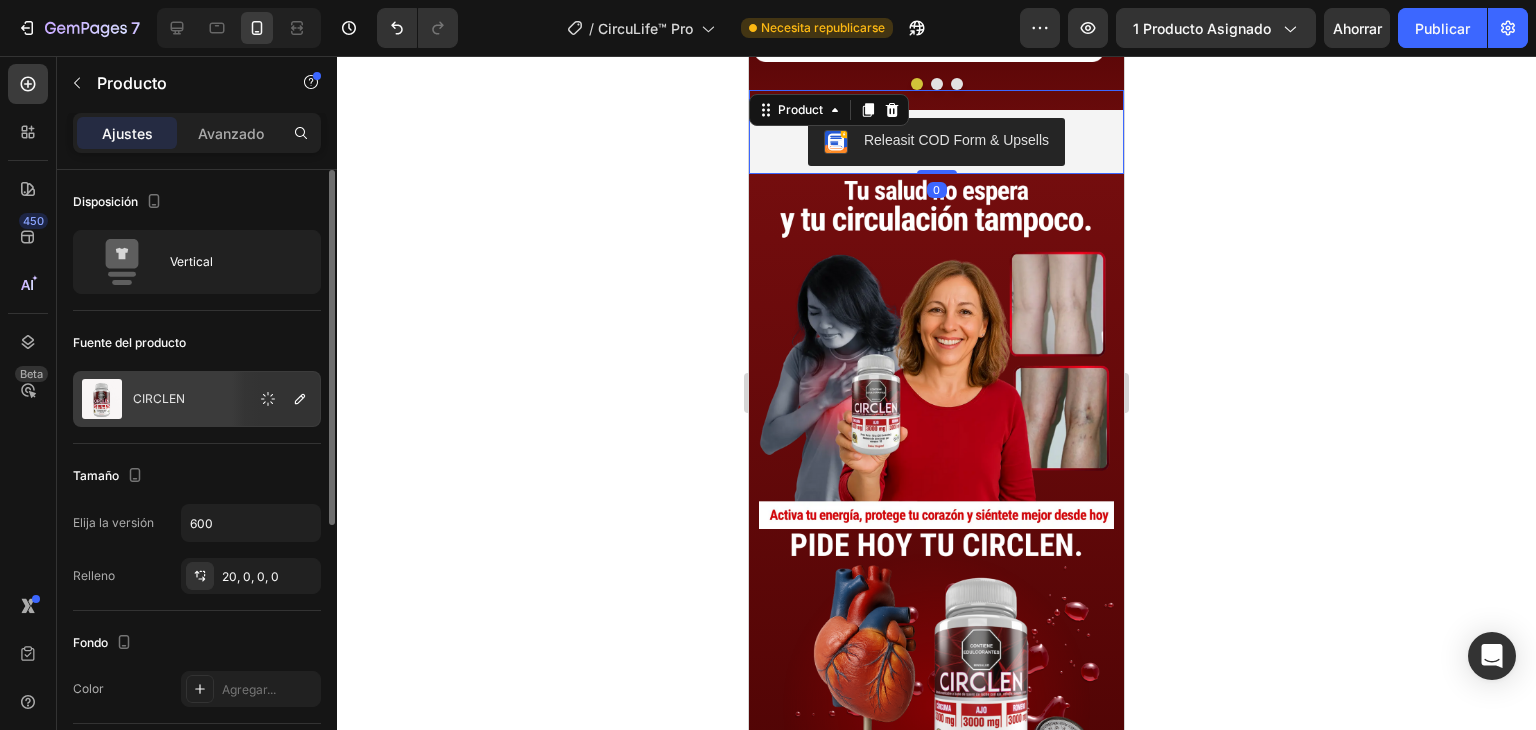 click on "CIRCLEN" 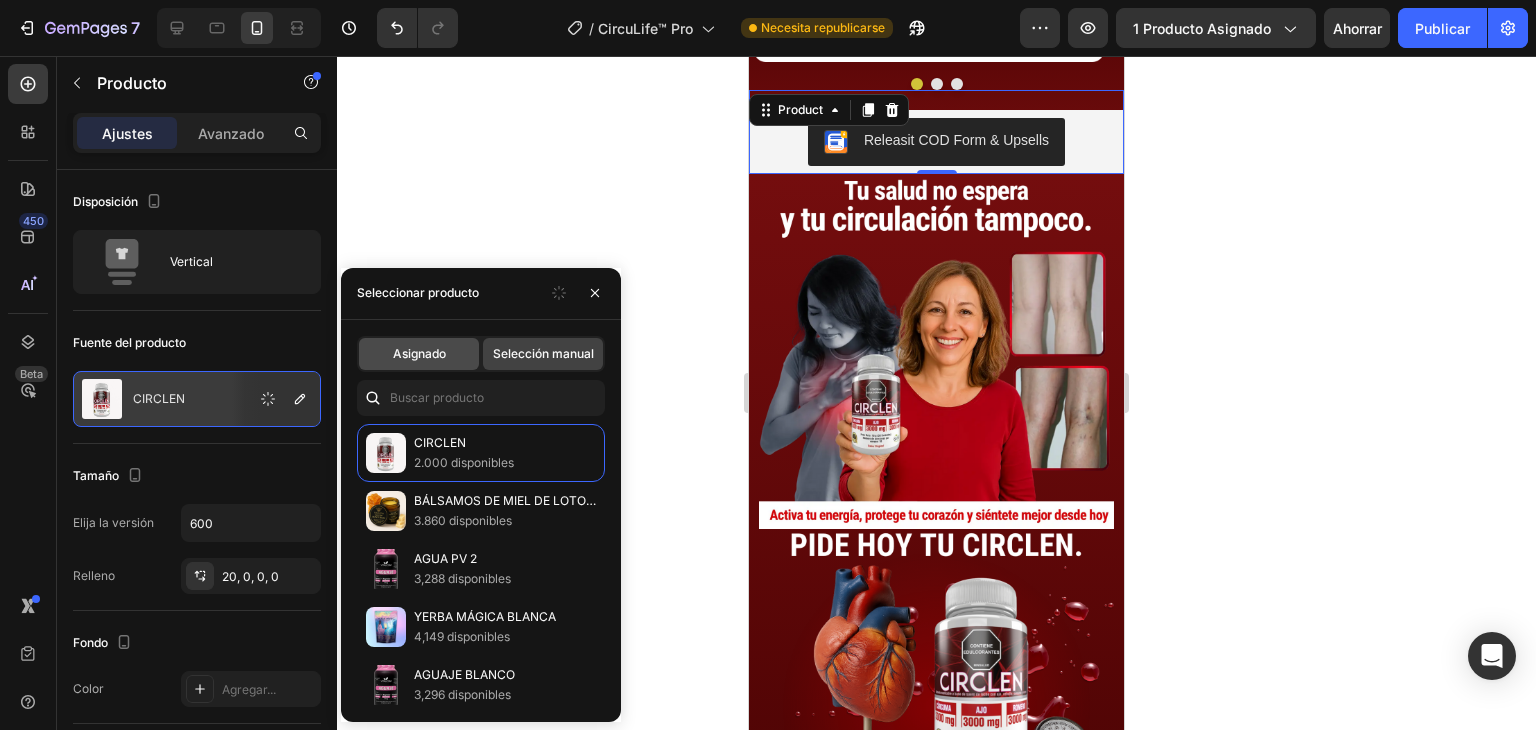 click on "Asignado" at bounding box center [419, 353] 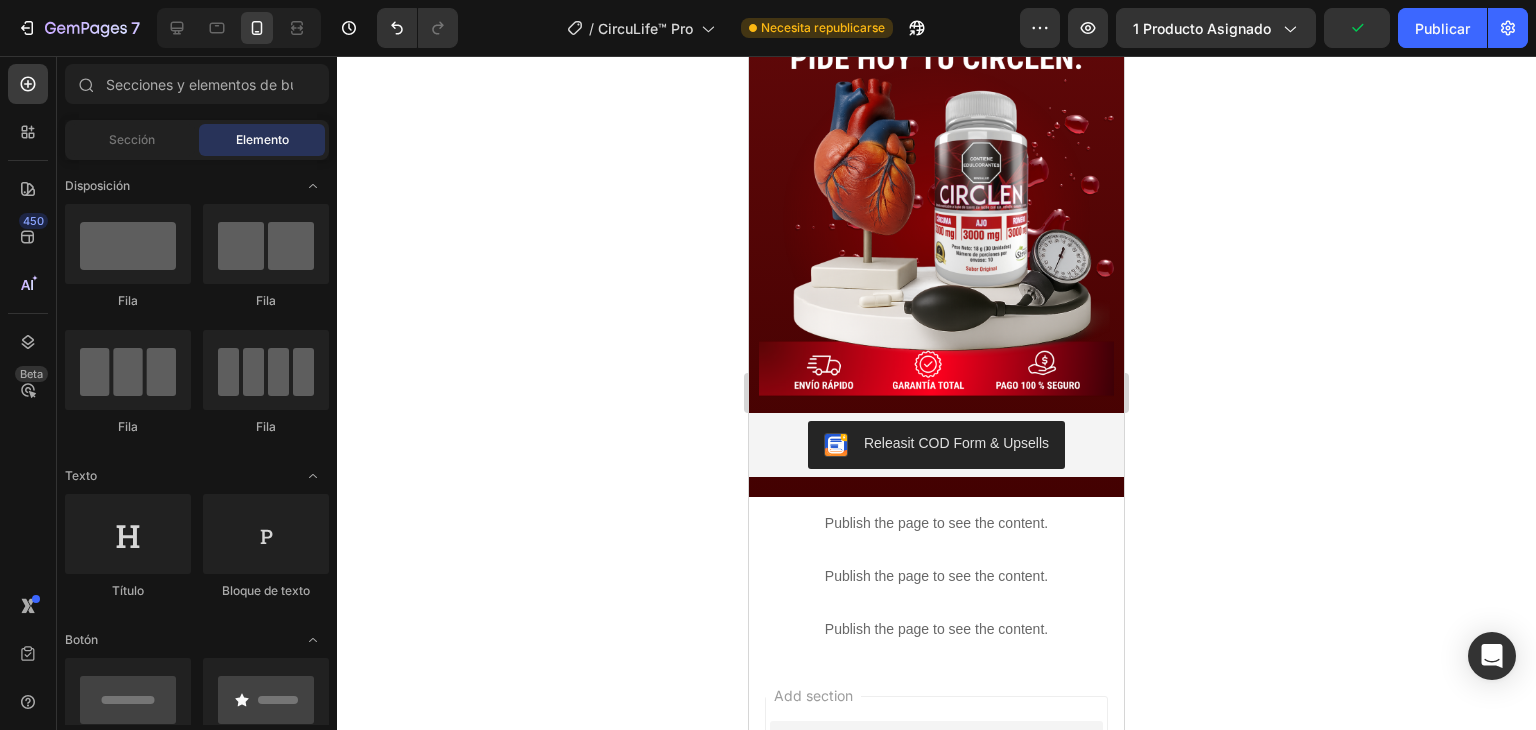 scroll, scrollTop: 4447, scrollLeft: 0, axis: vertical 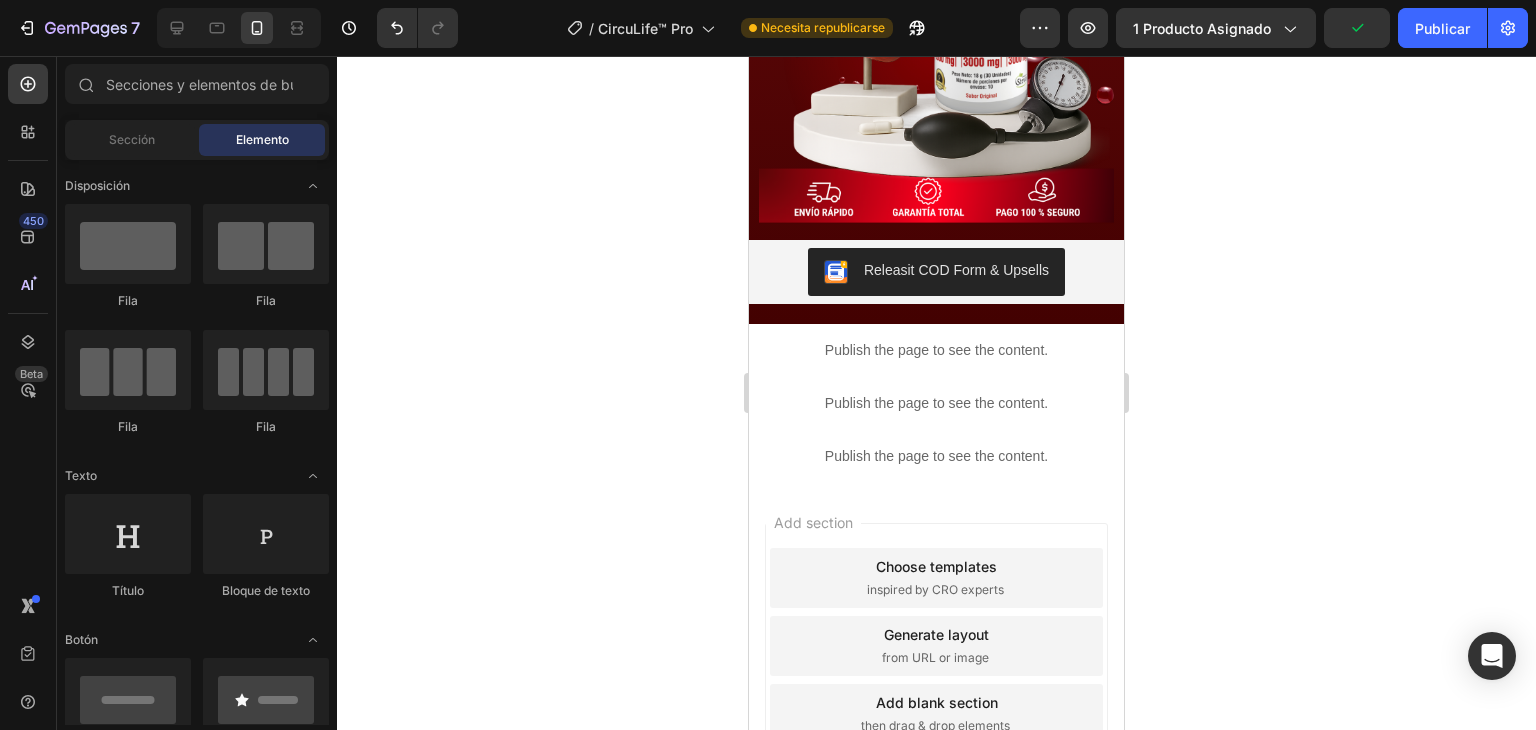 drag, startPoint x: 1116, startPoint y: 582, endPoint x: 1877, endPoint y: 729, distance: 775.06775 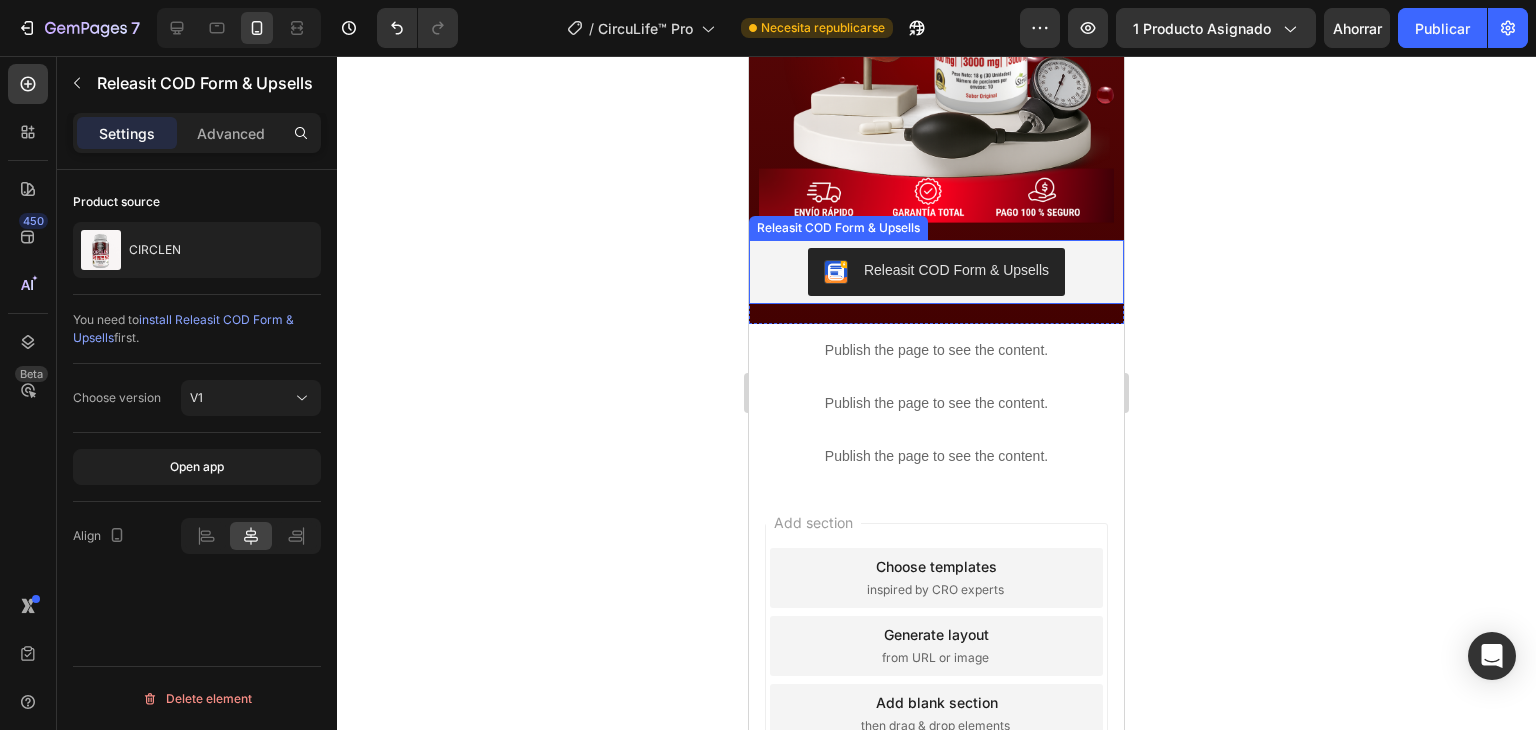click on "Releasit COD Form & Upsells" at bounding box center [936, 272] 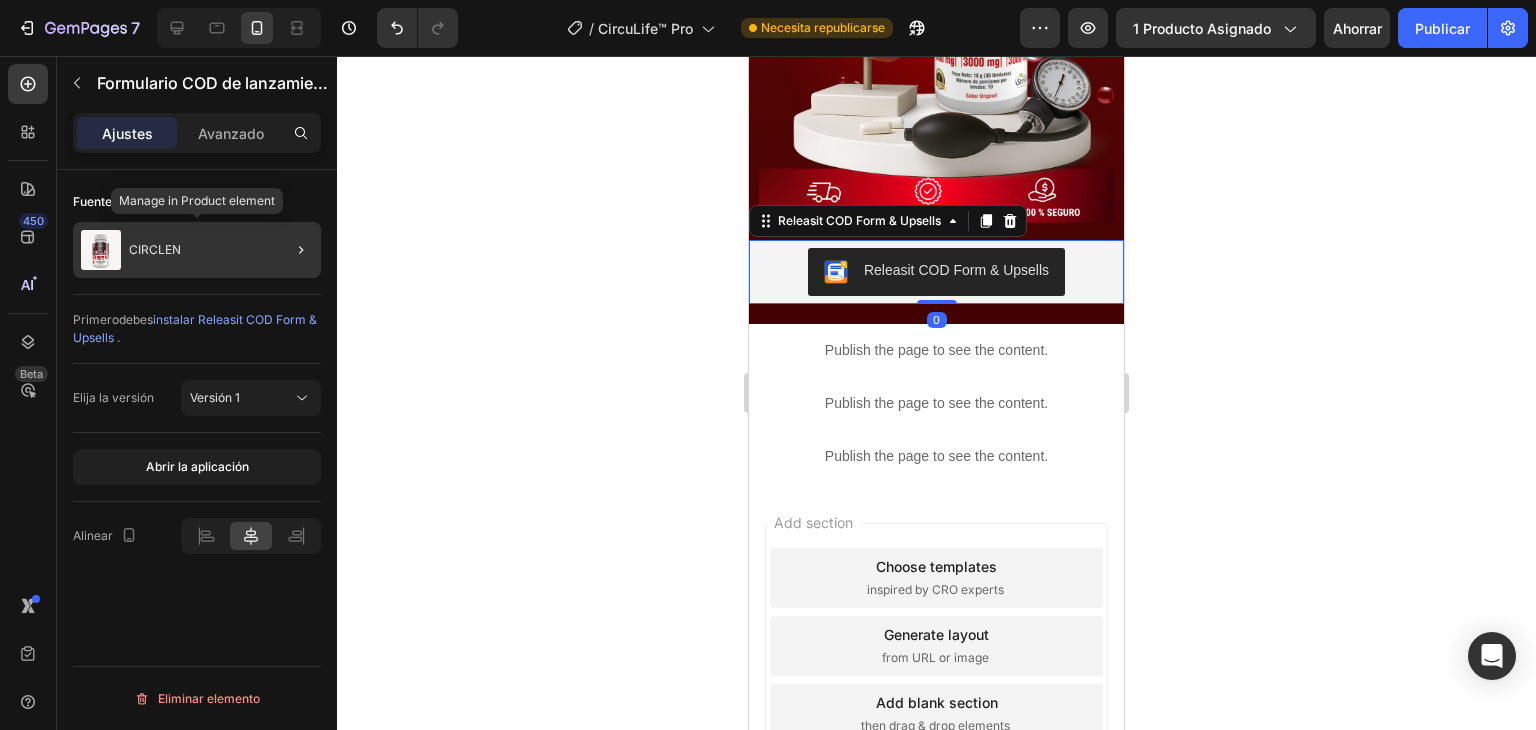 click on "CIRCLEN" 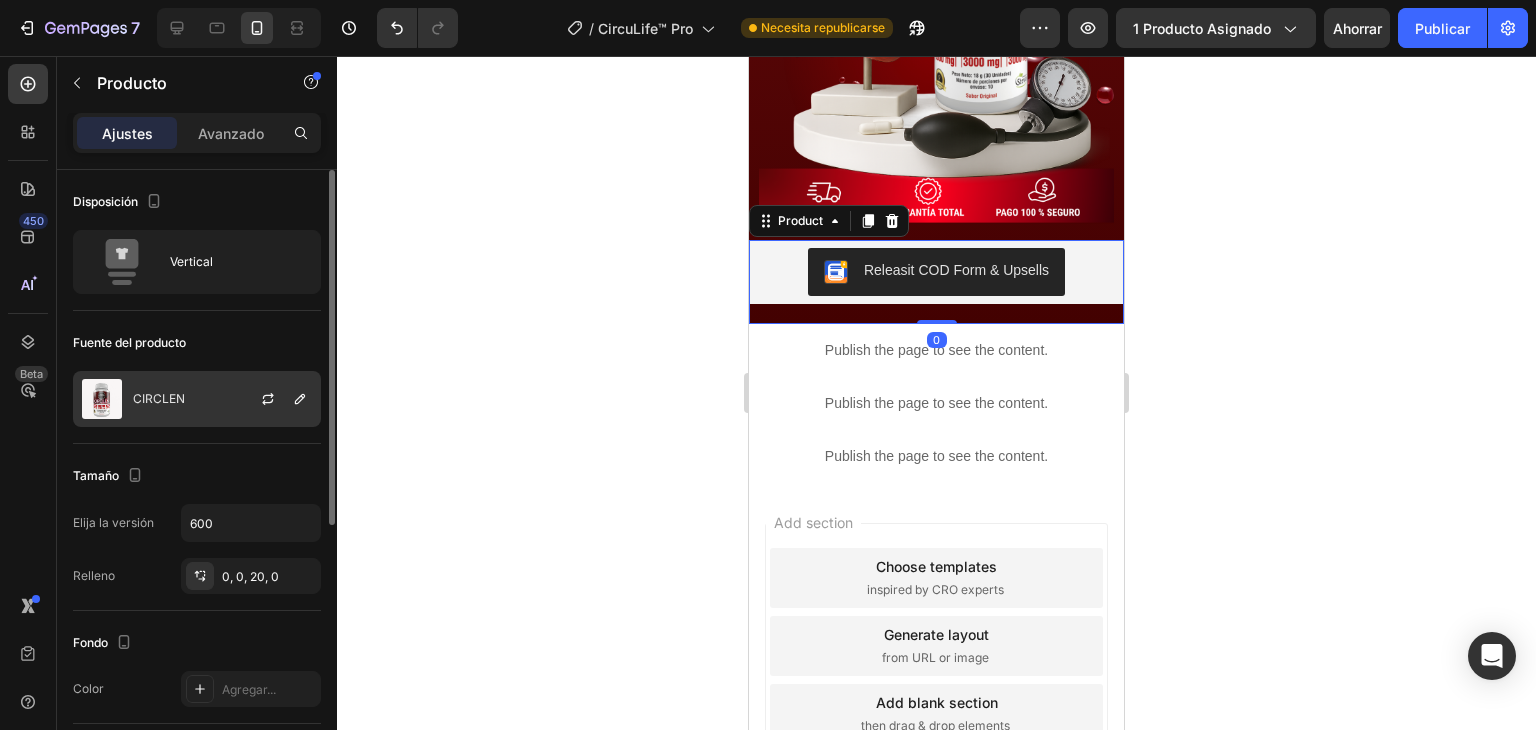 click on "CIRCLEN" 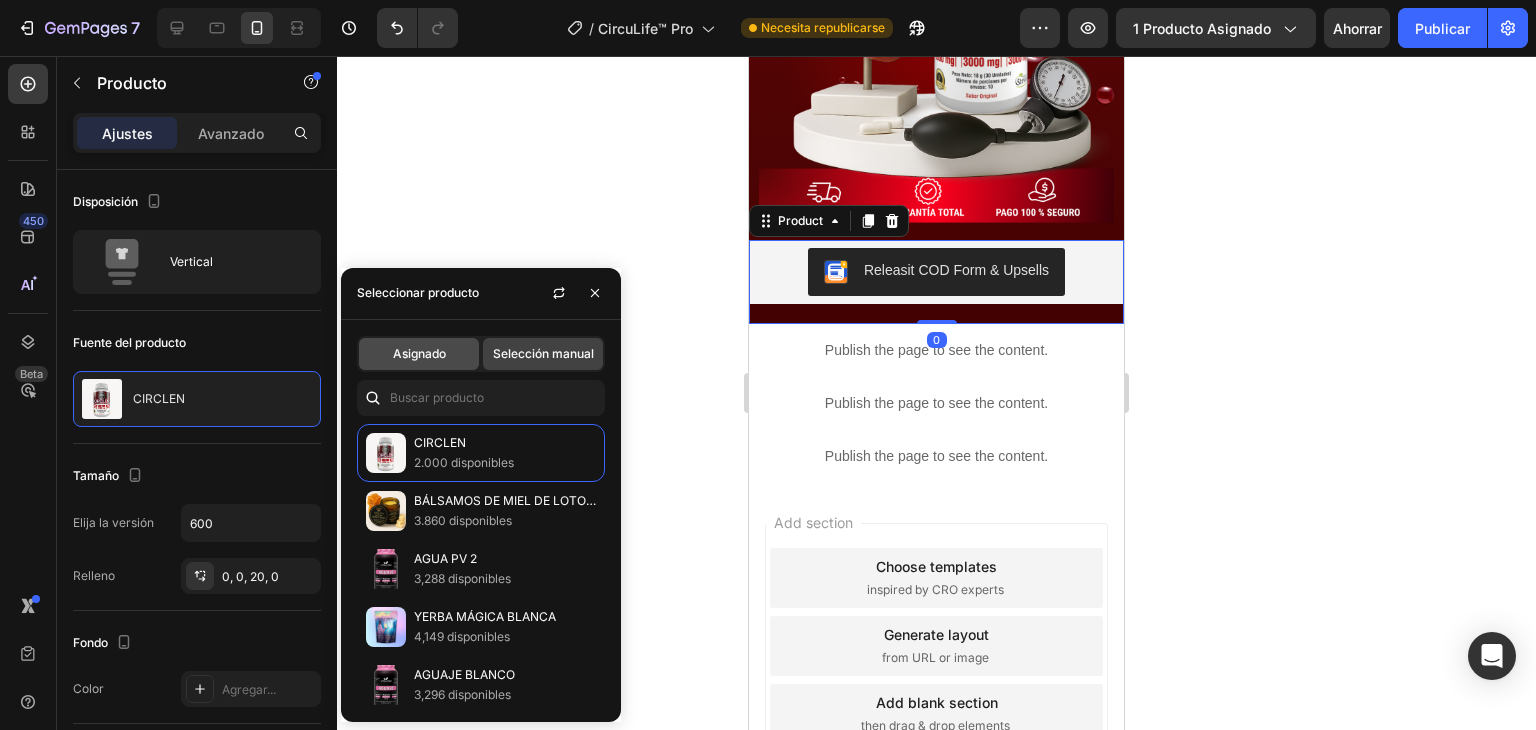 click on "Asignado" 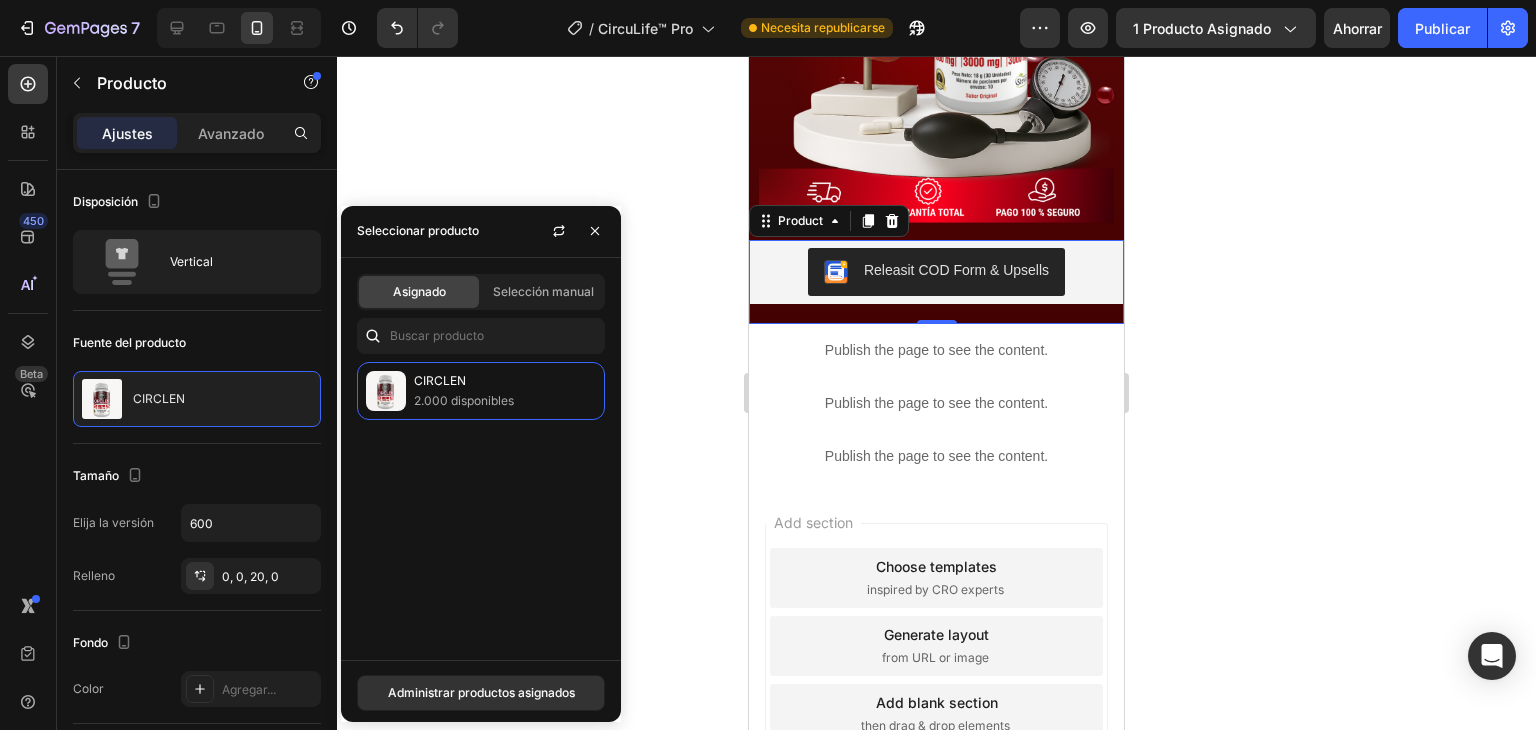 drag, startPoint x: 700, startPoint y: 388, endPoint x: 734, endPoint y: 378, distance: 35.44009 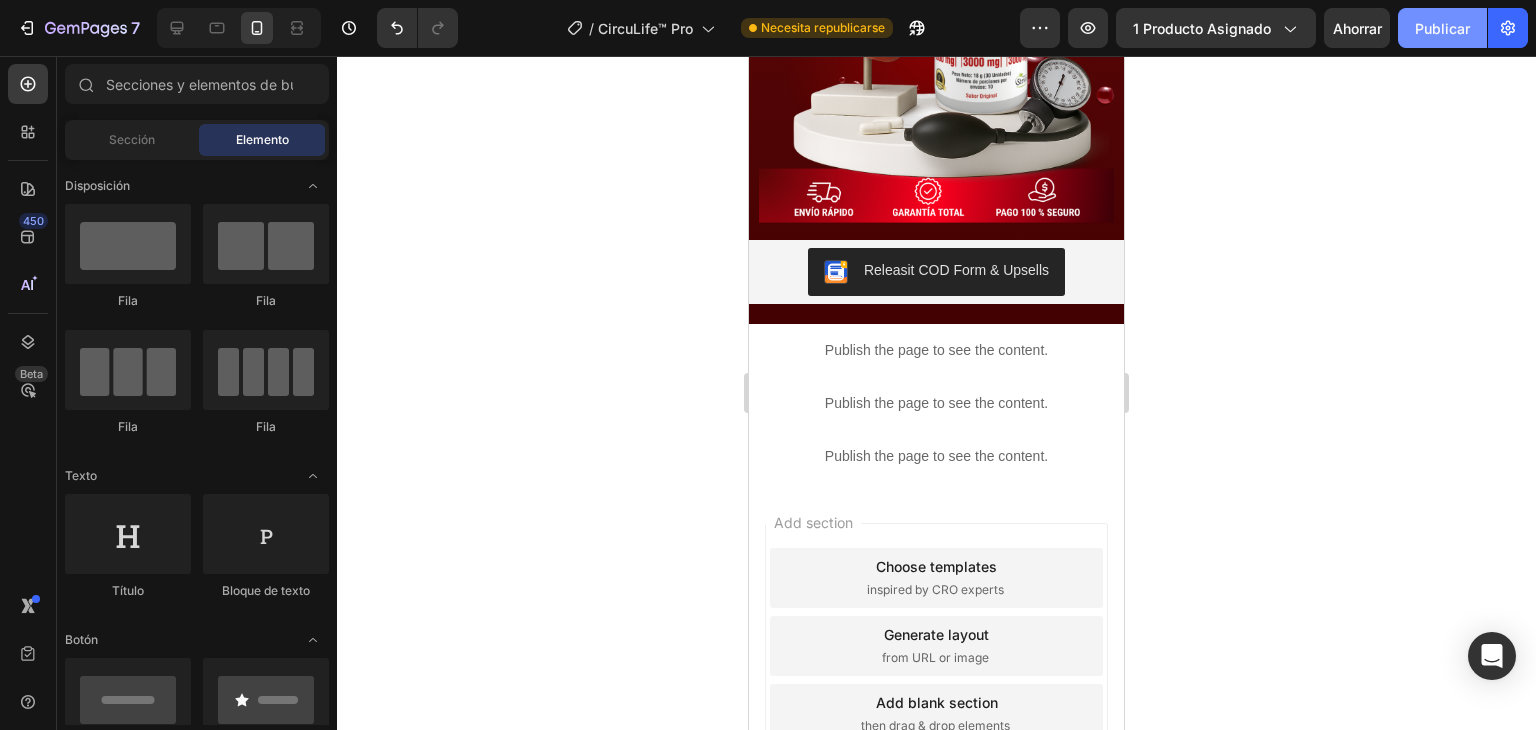 click on "Publicar" 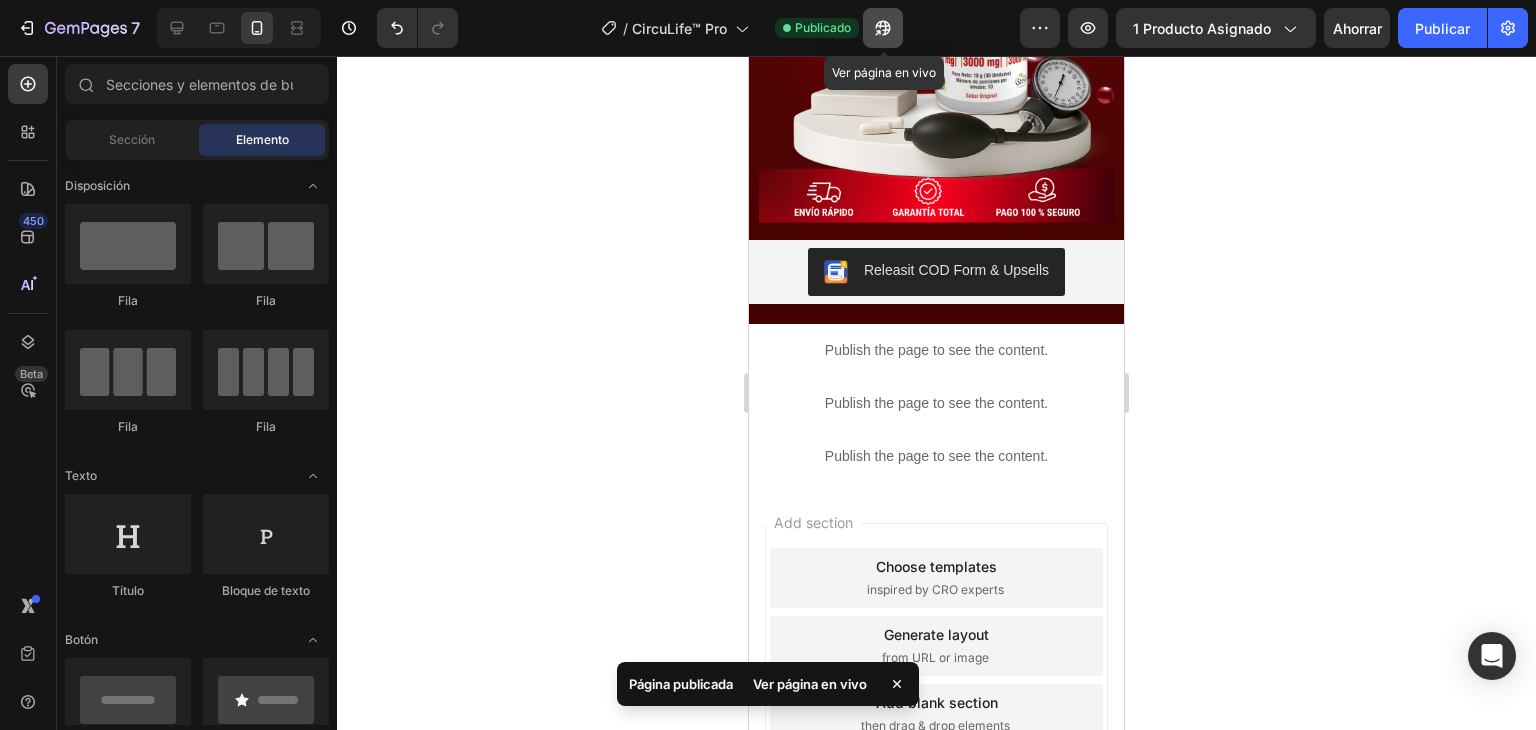 click 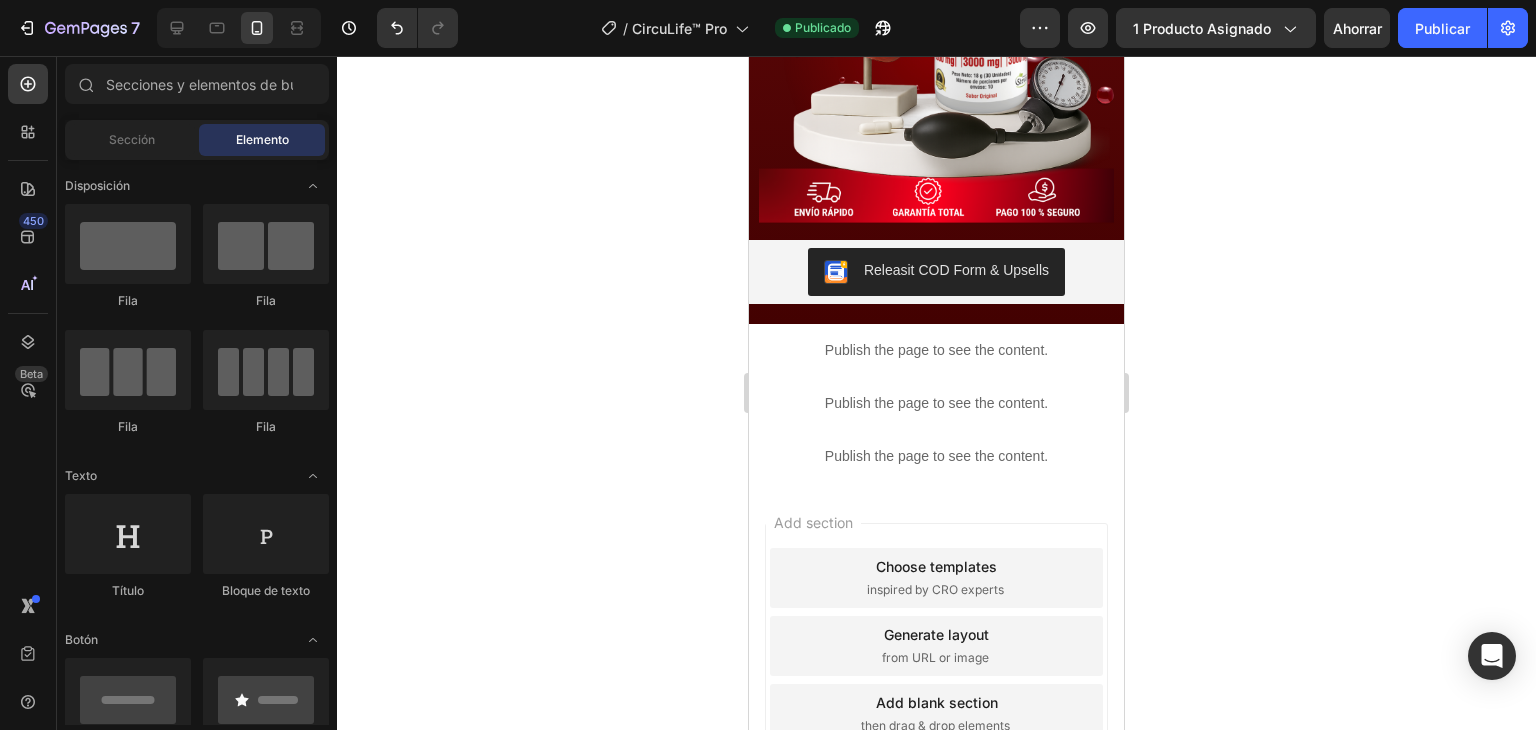 click 